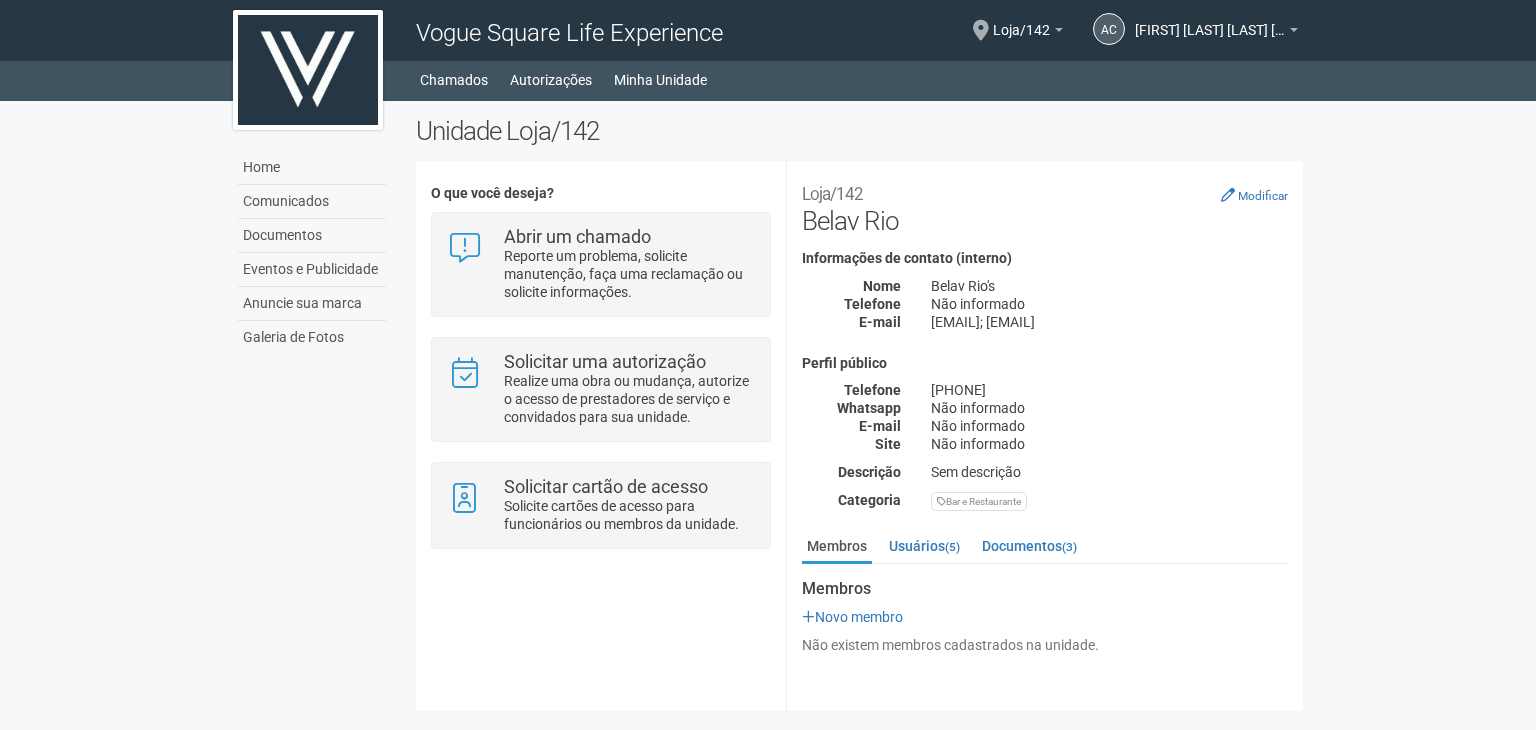 scroll, scrollTop: 0, scrollLeft: 0, axis: both 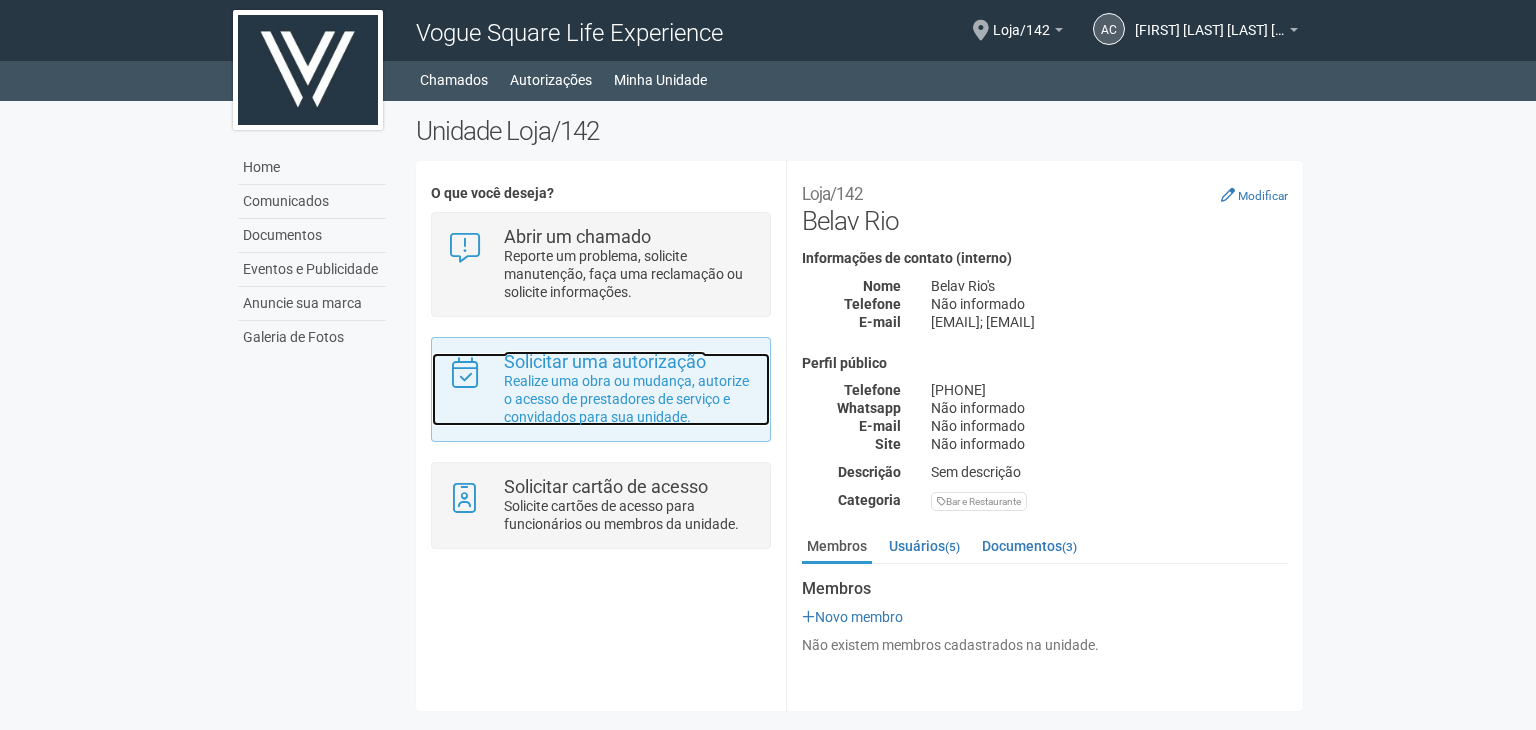 click on "Solicitar uma autorização" at bounding box center (605, 361) 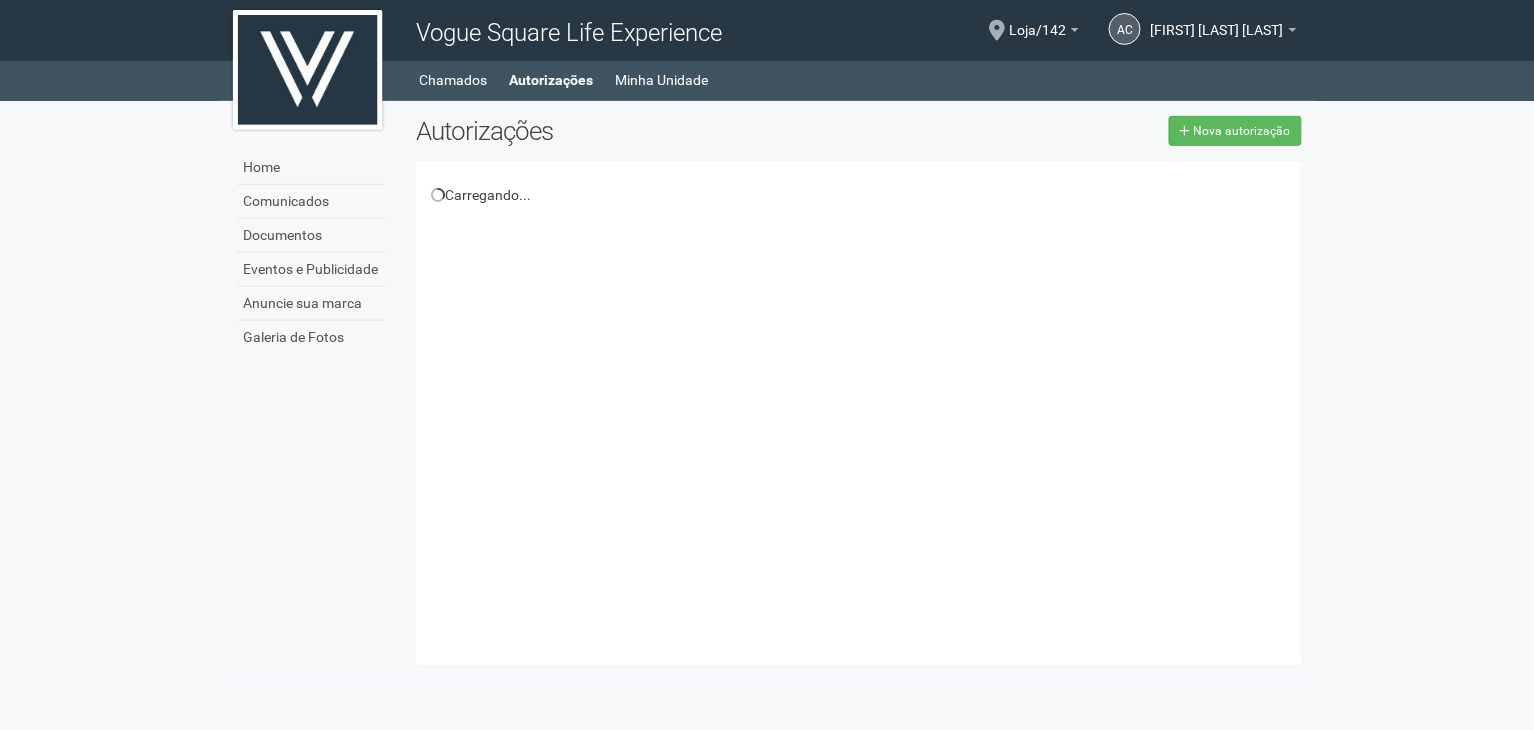 scroll, scrollTop: 0, scrollLeft: 0, axis: both 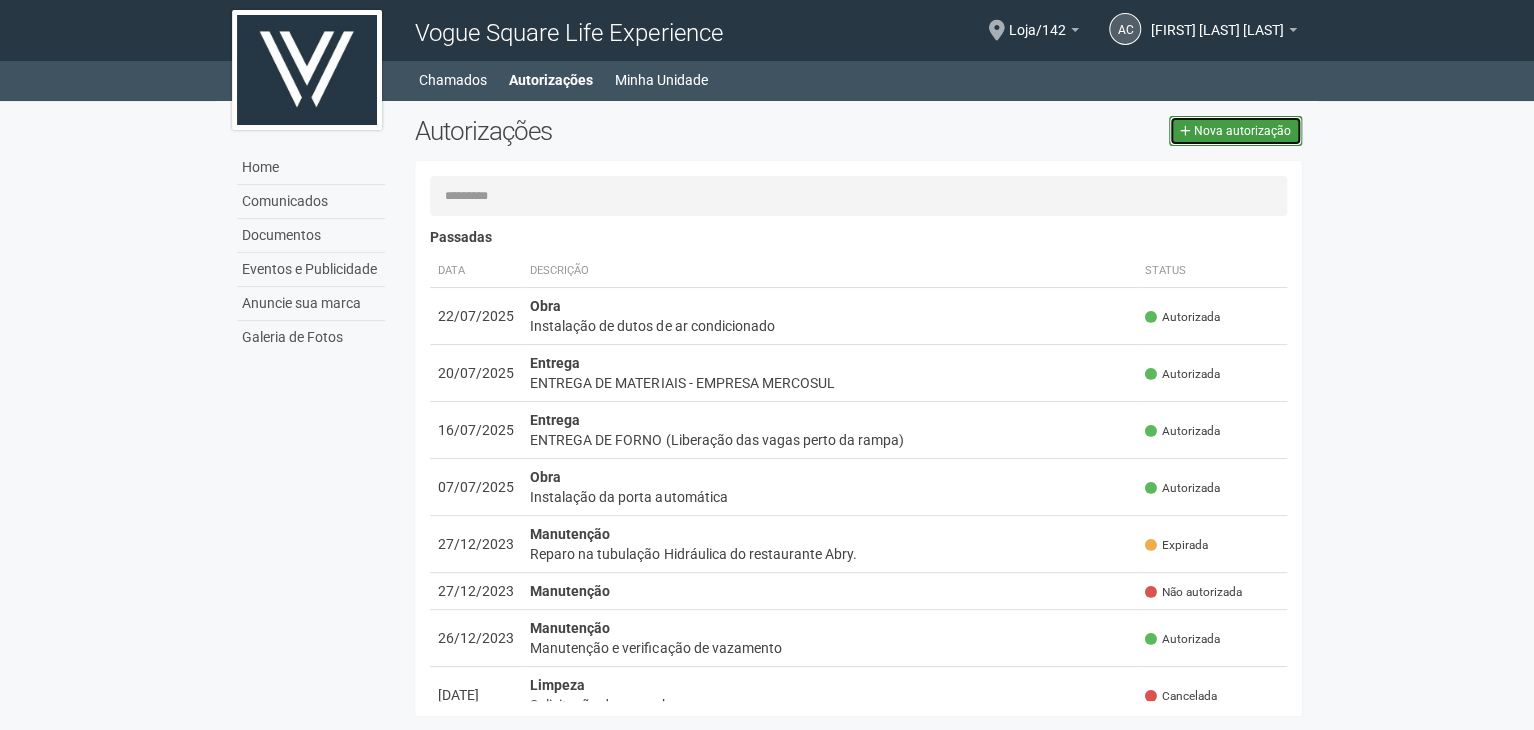 click on "Nova autorização" at bounding box center (1242, 131) 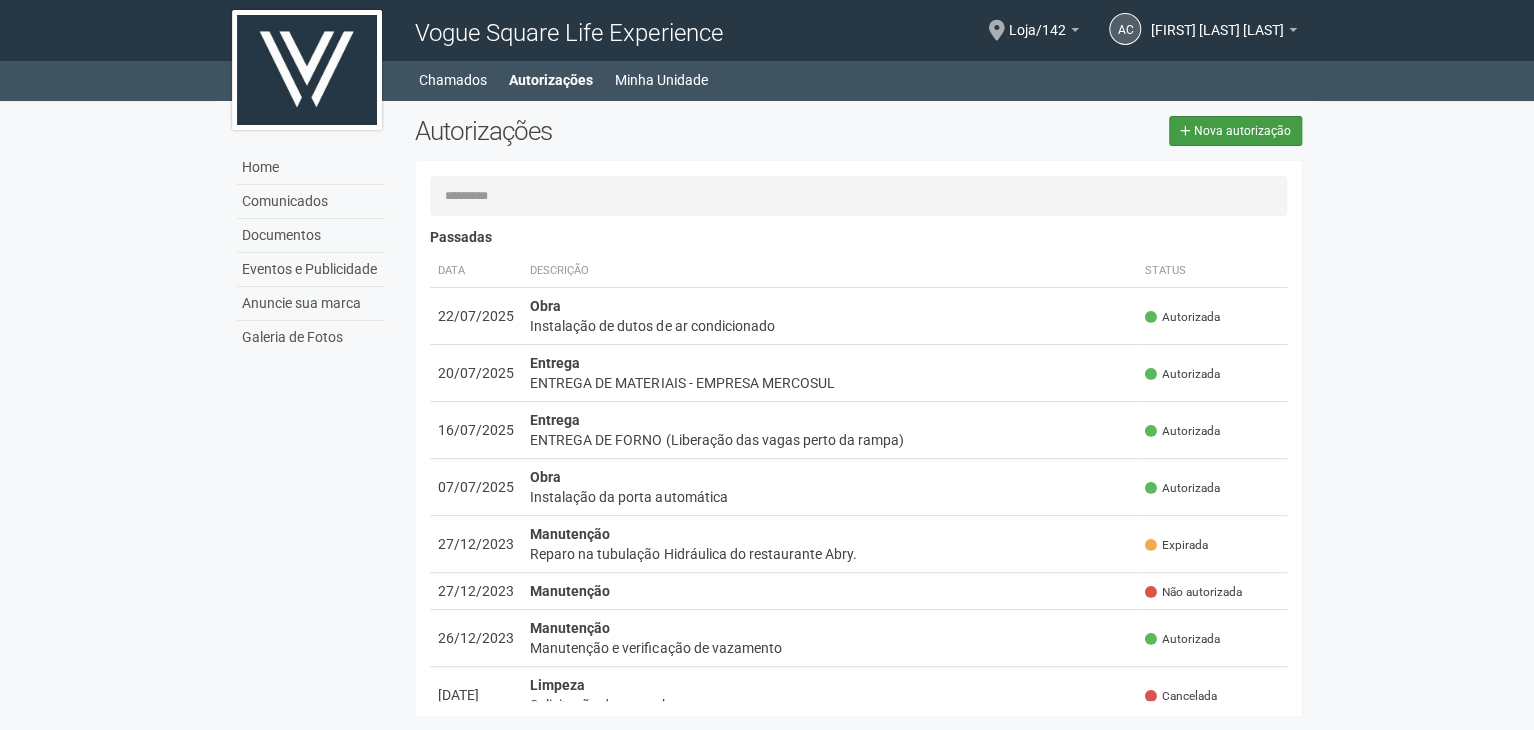 select on "**" 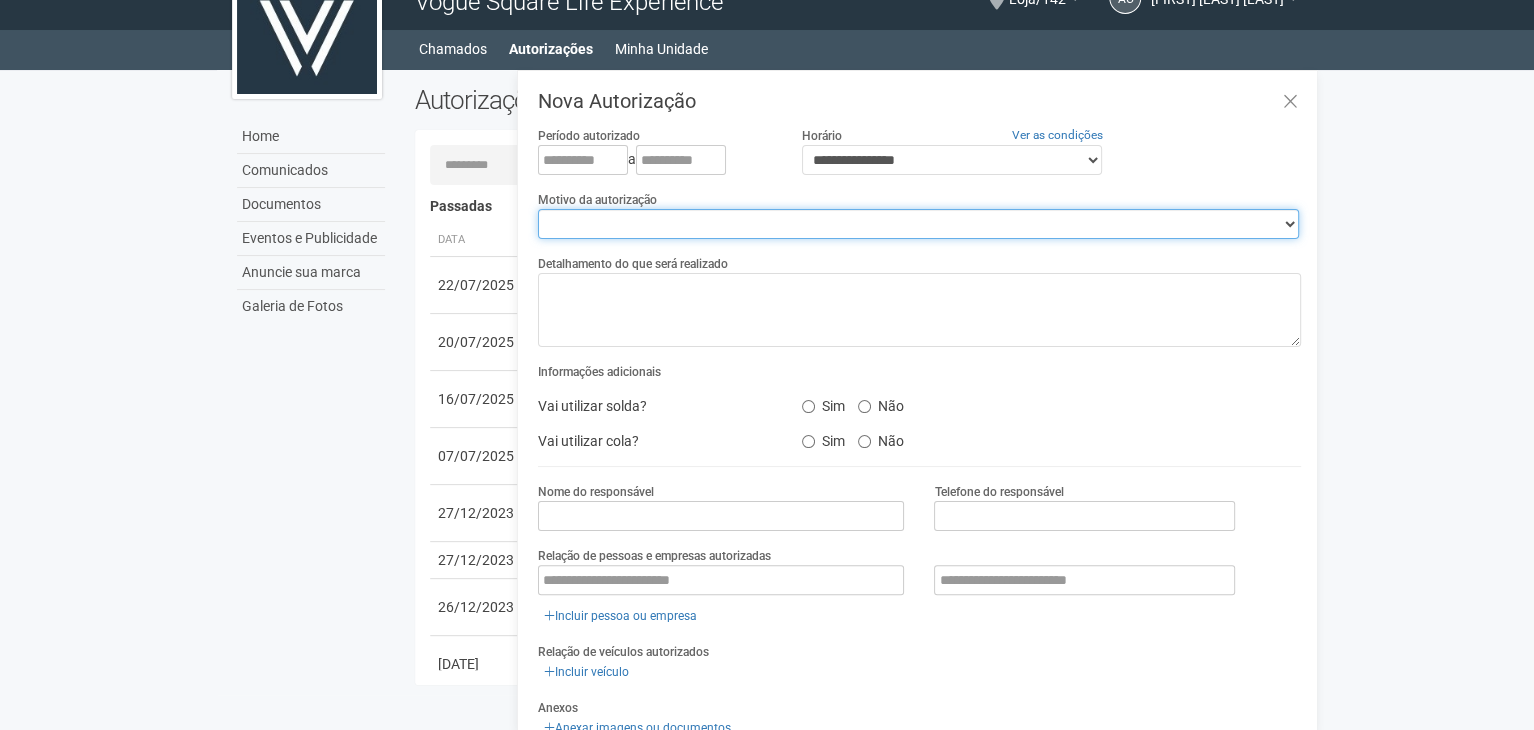 click on "**********" at bounding box center [918, 224] 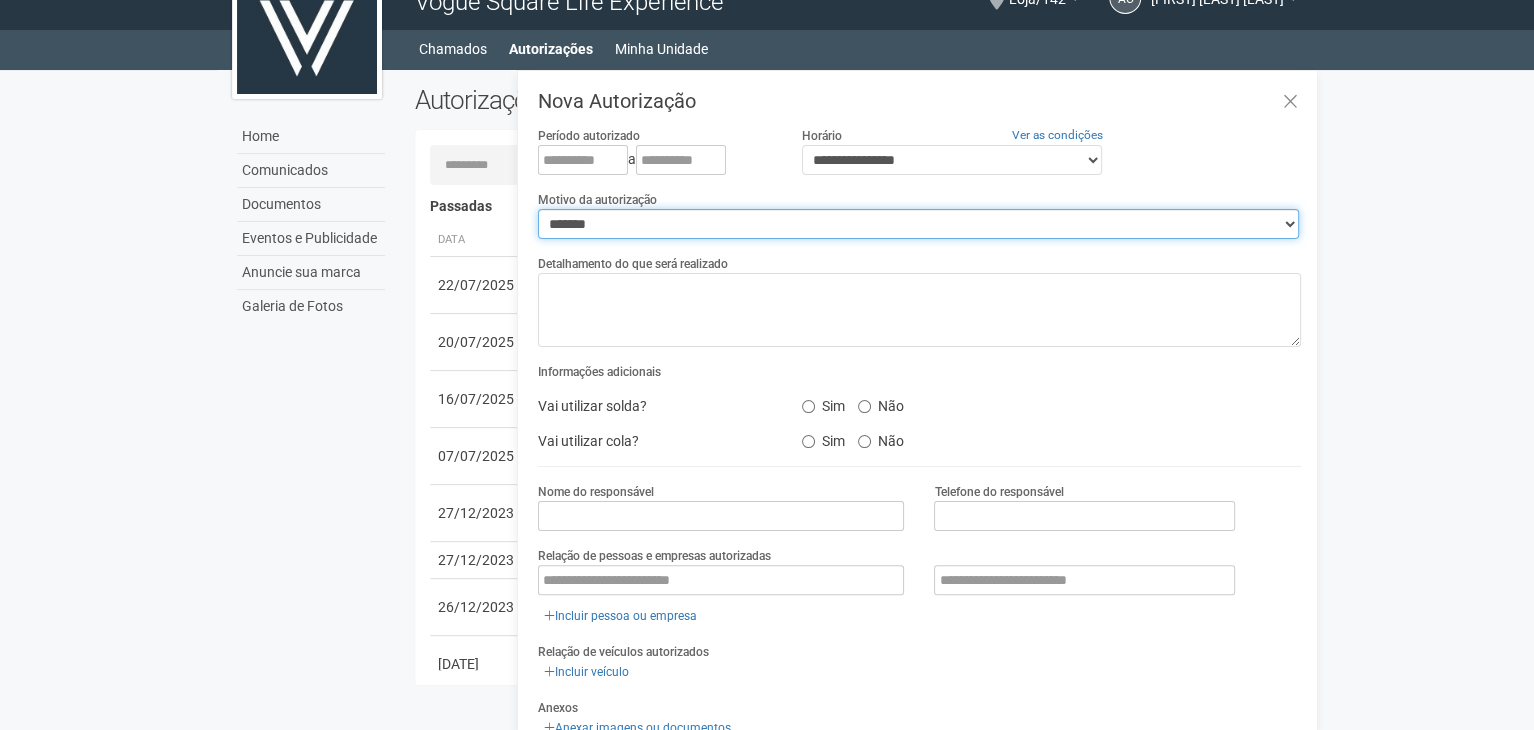 click on "**********" at bounding box center (918, 224) 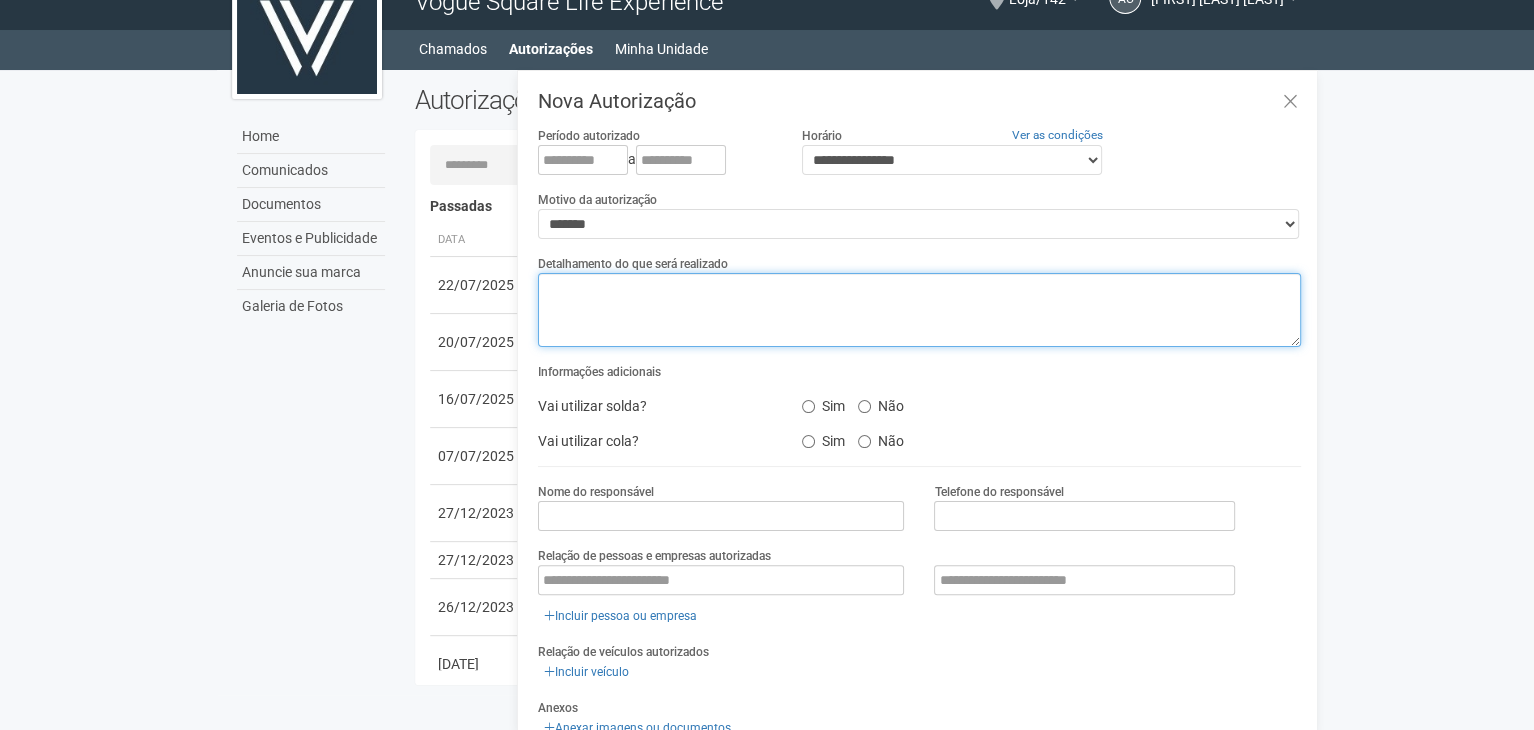 click at bounding box center (919, 310) 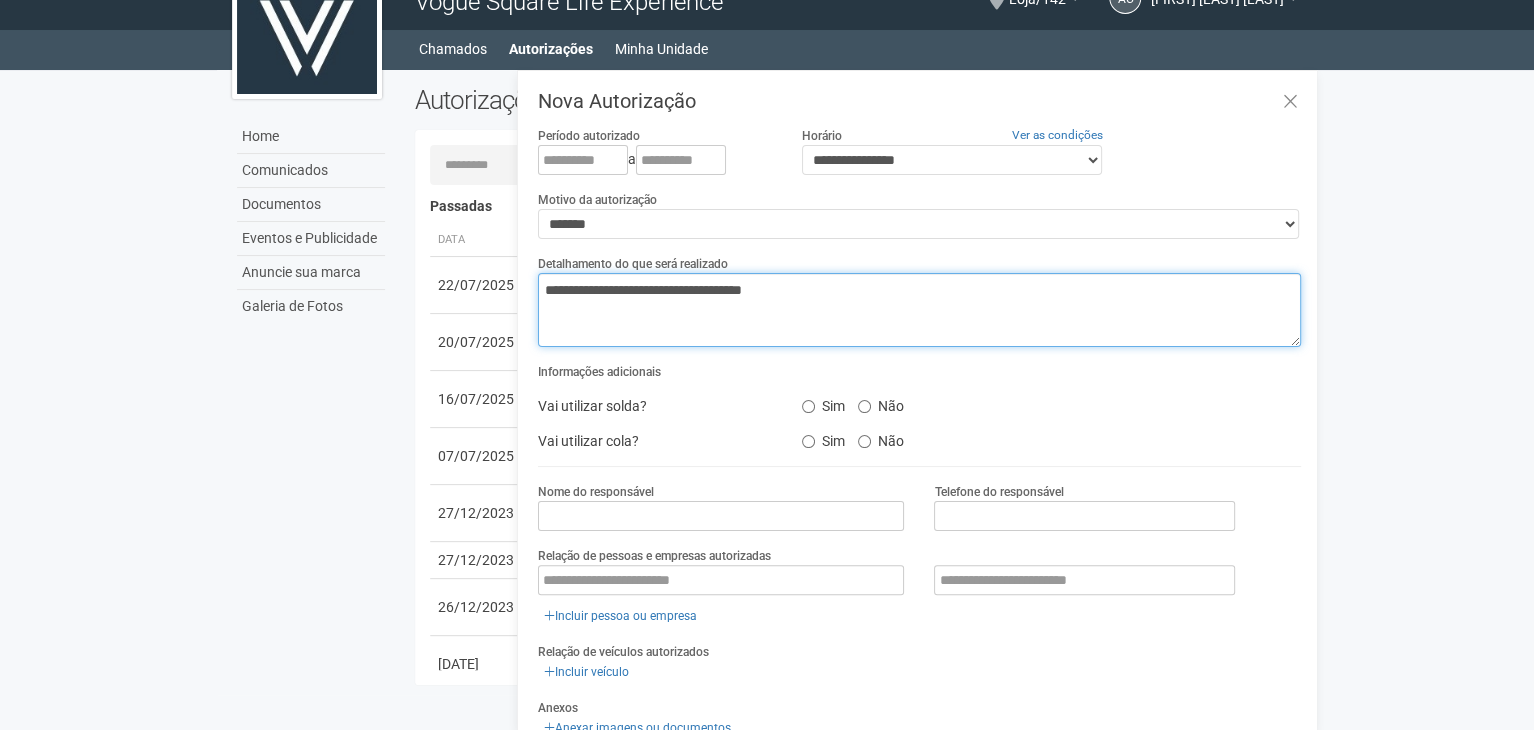 type on "**********" 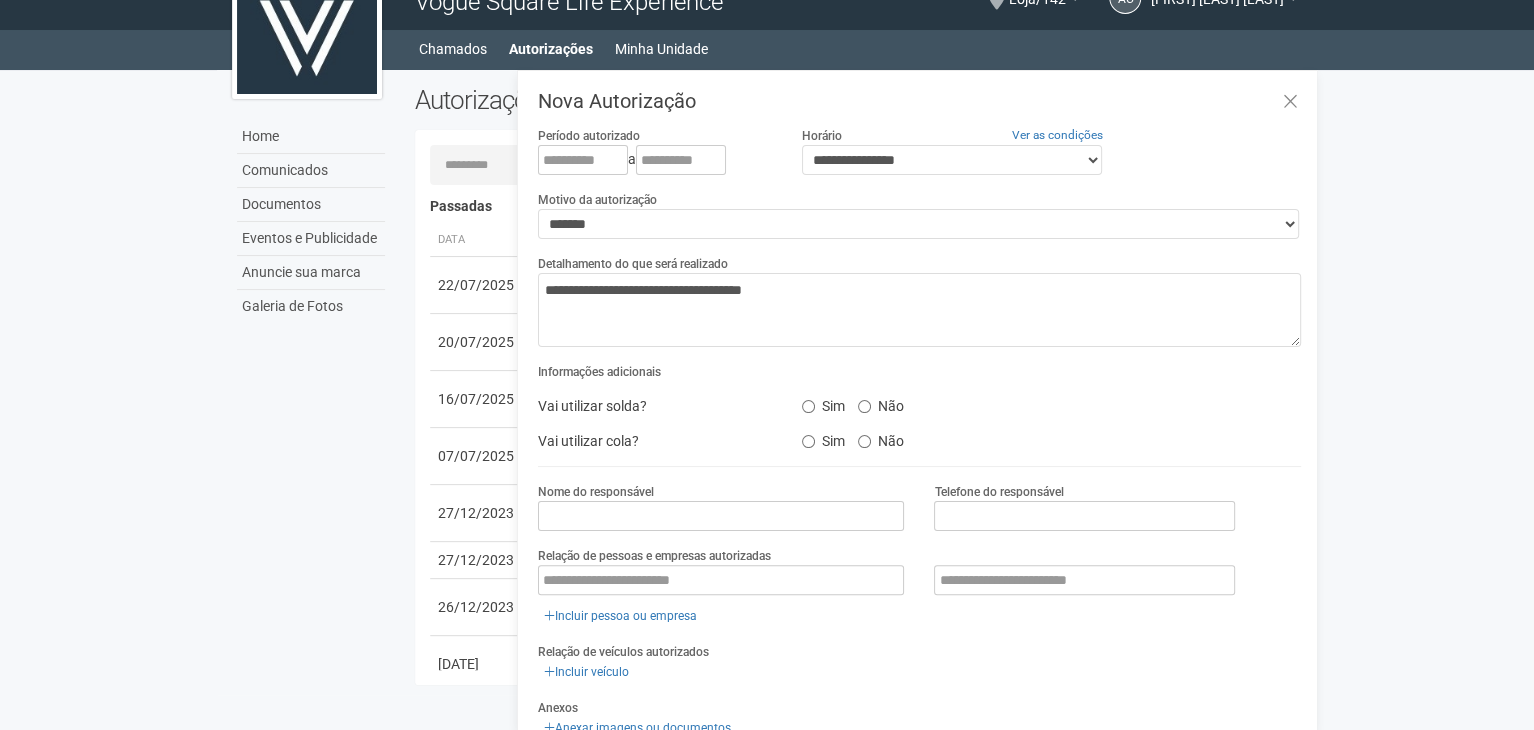 click on "Vai utilizar cola?
Sim
Não" at bounding box center [919, 441] 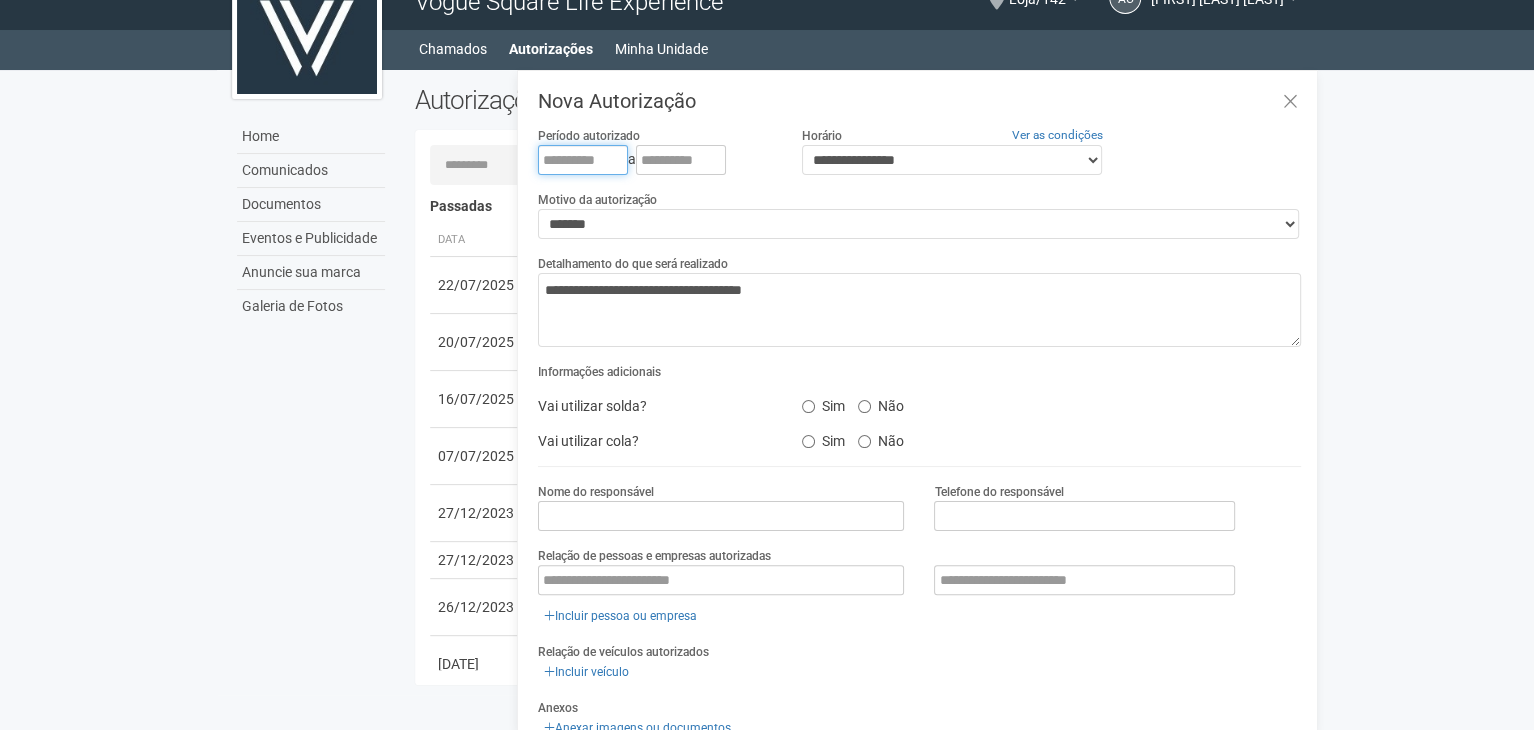 click at bounding box center [583, 160] 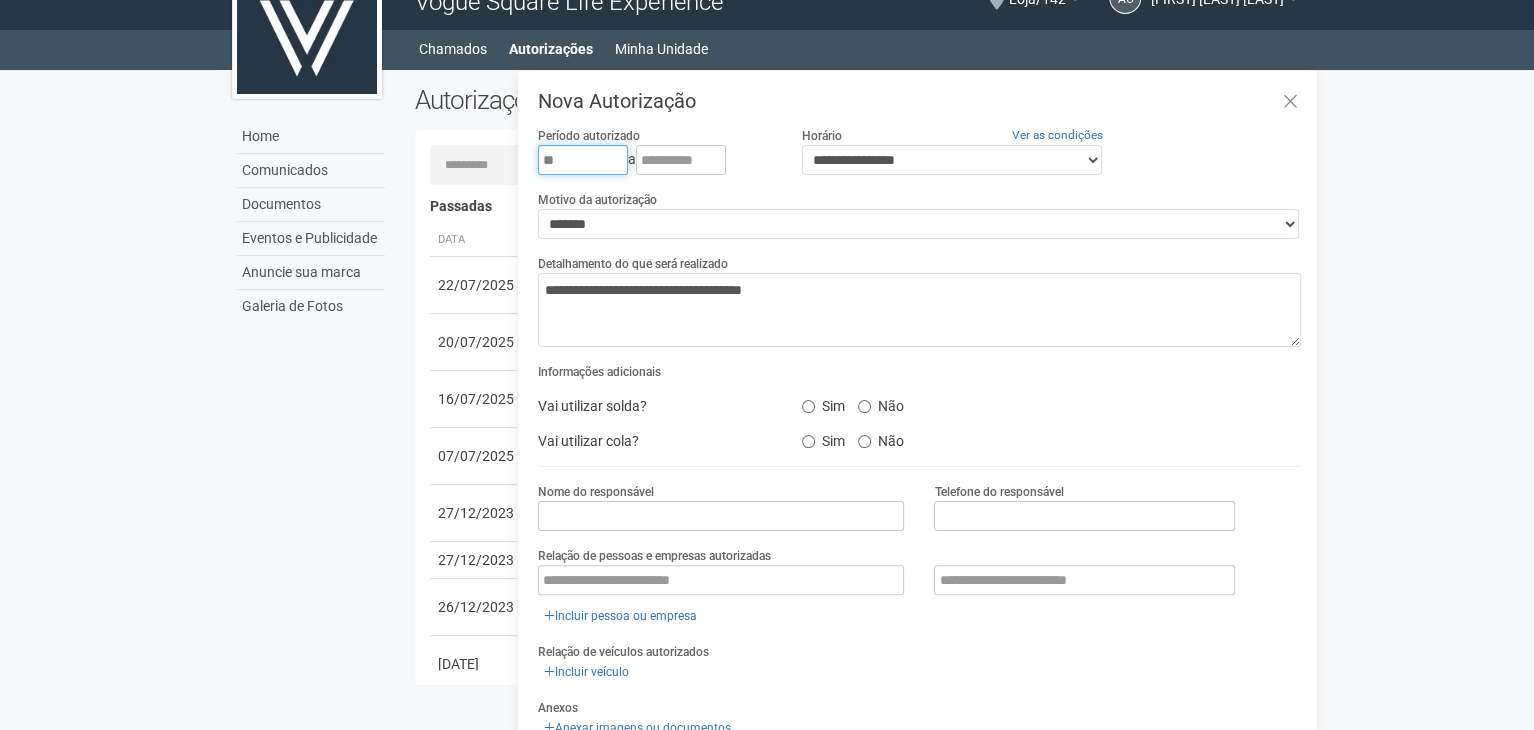 type on "*" 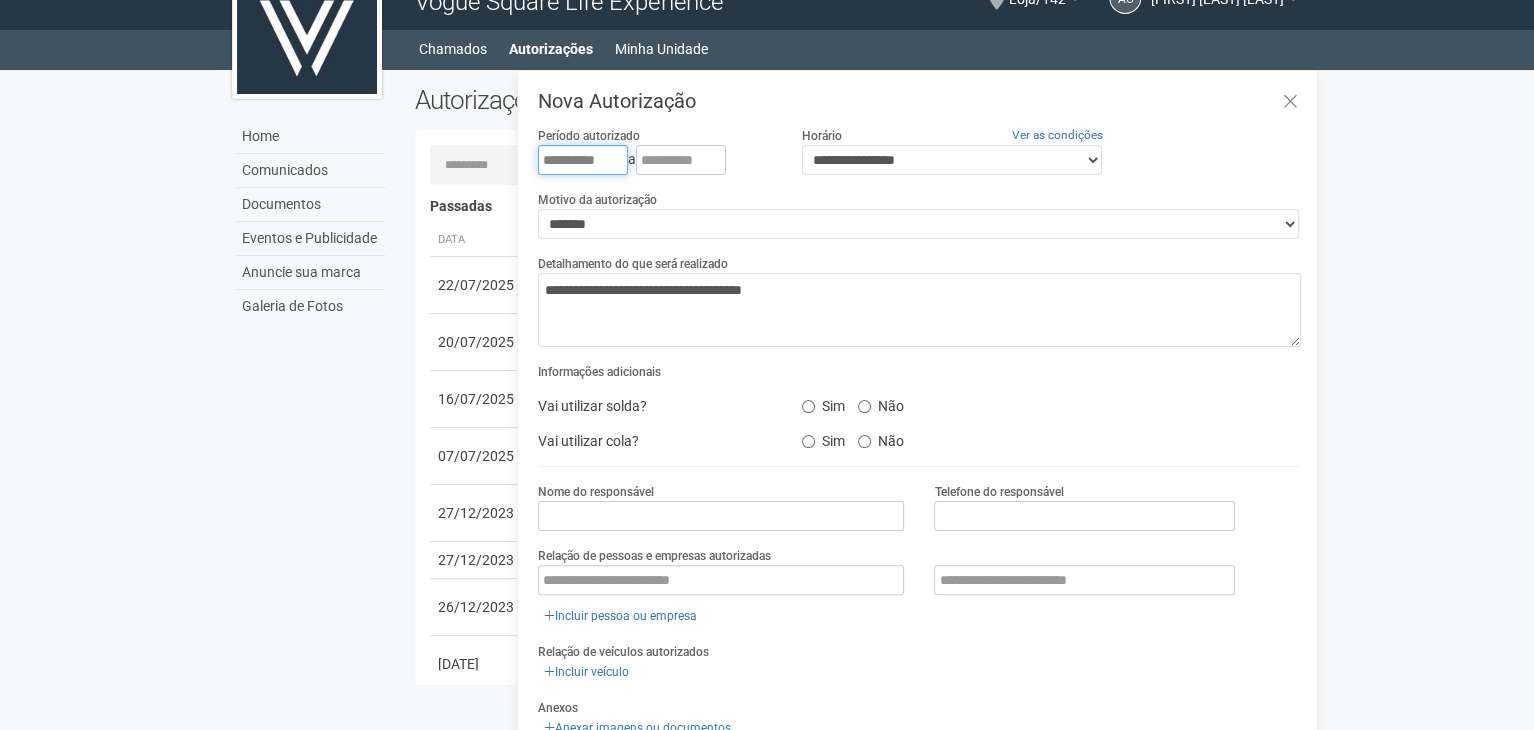 type on "**********" 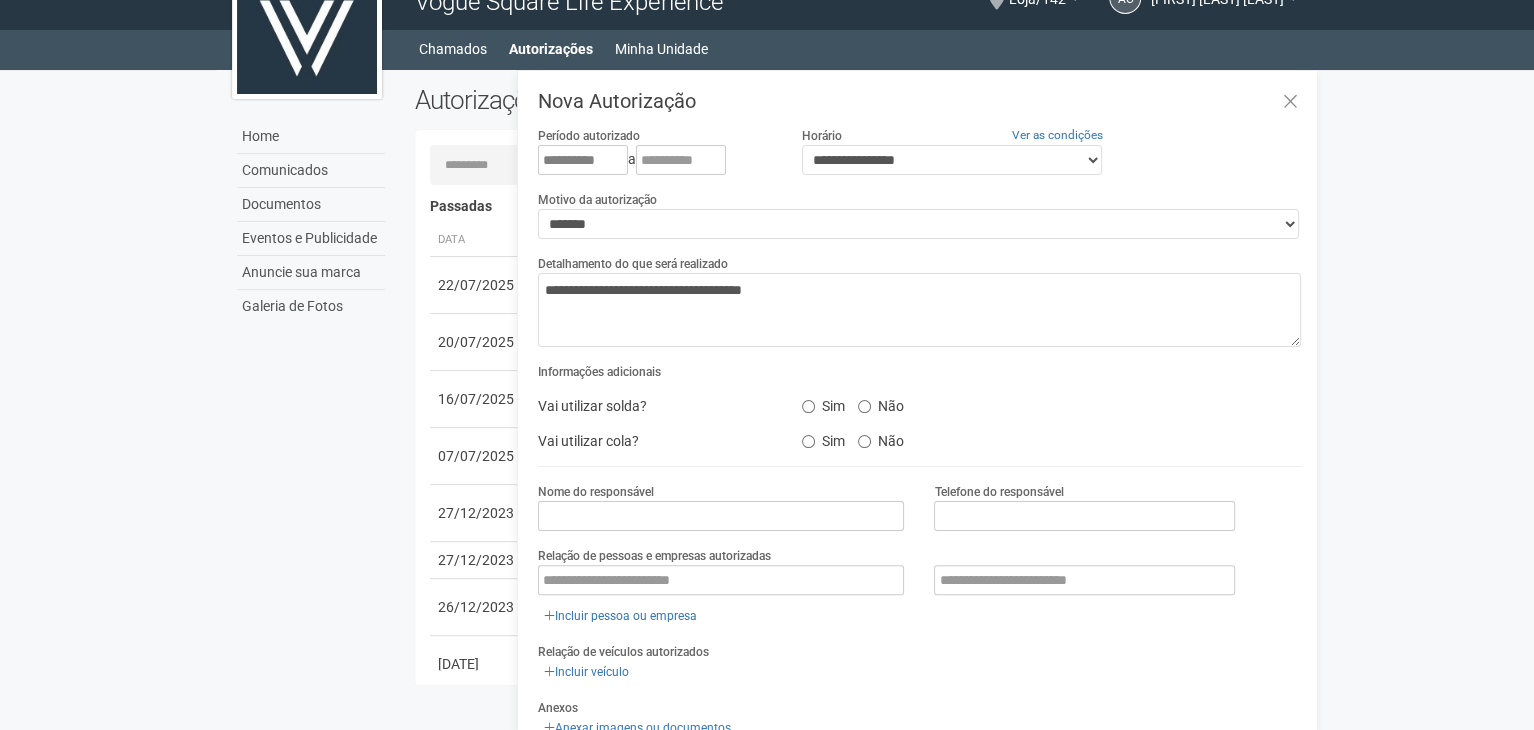 click on "**********" at bounding box center [655, 160] 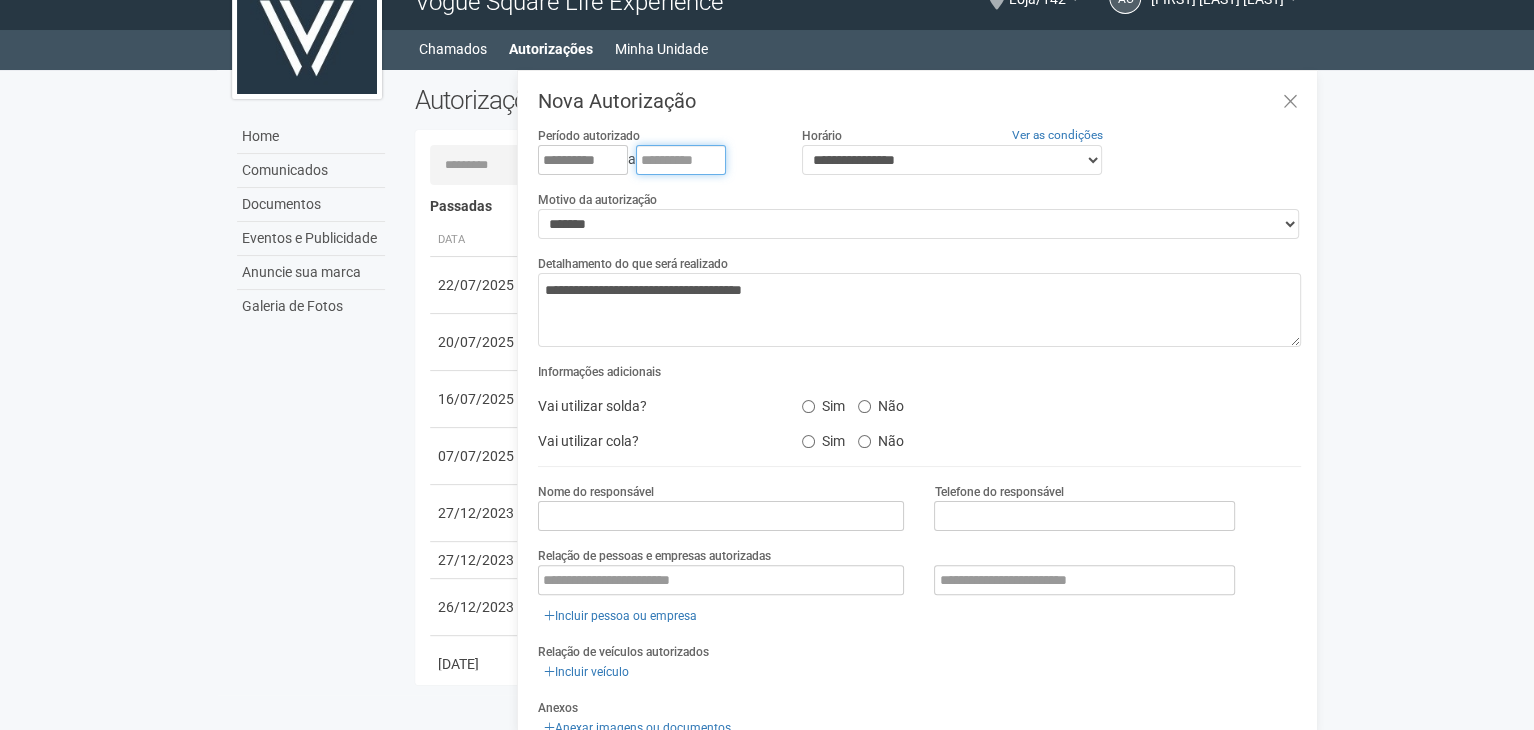 click at bounding box center (681, 160) 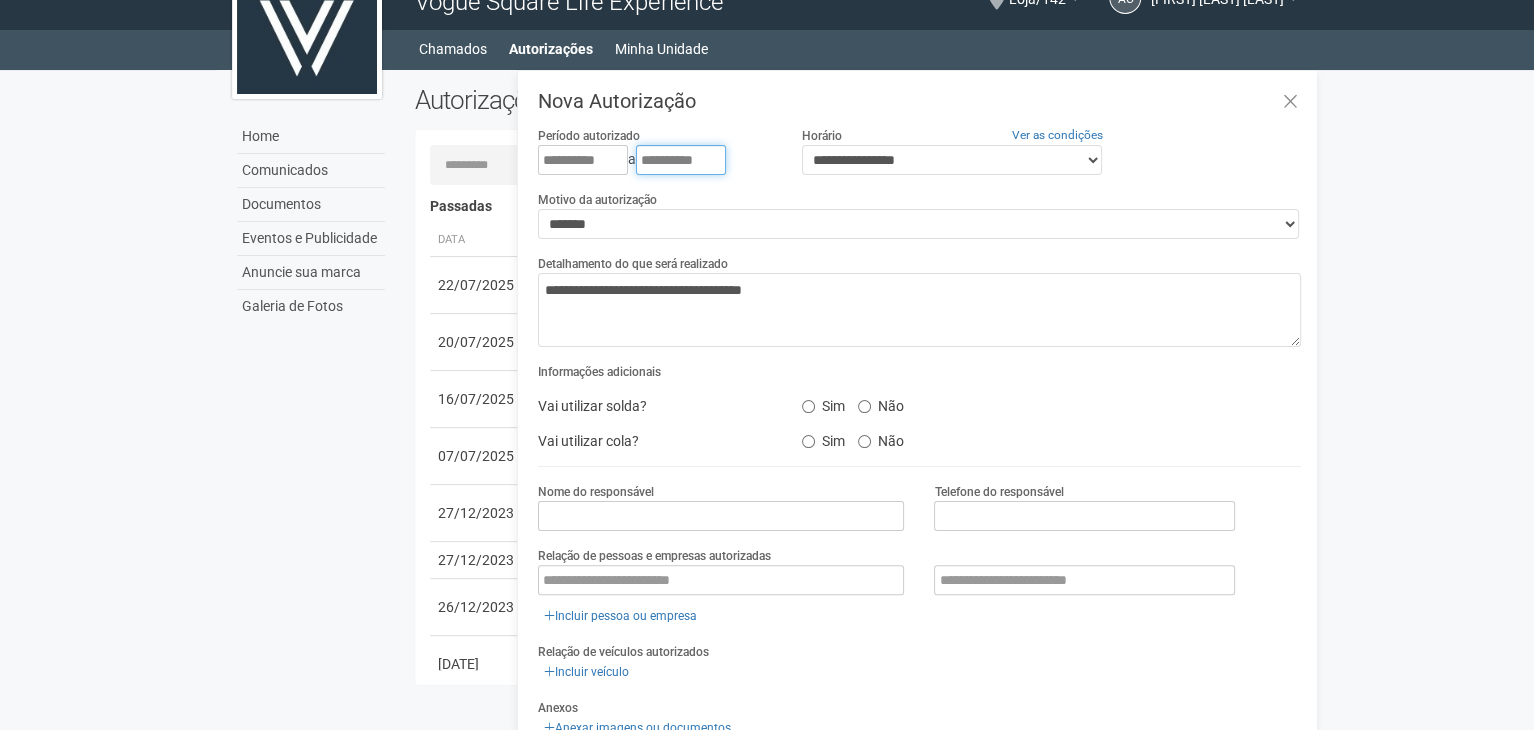 scroll, scrollTop: 176, scrollLeft: 0, axis: vertical 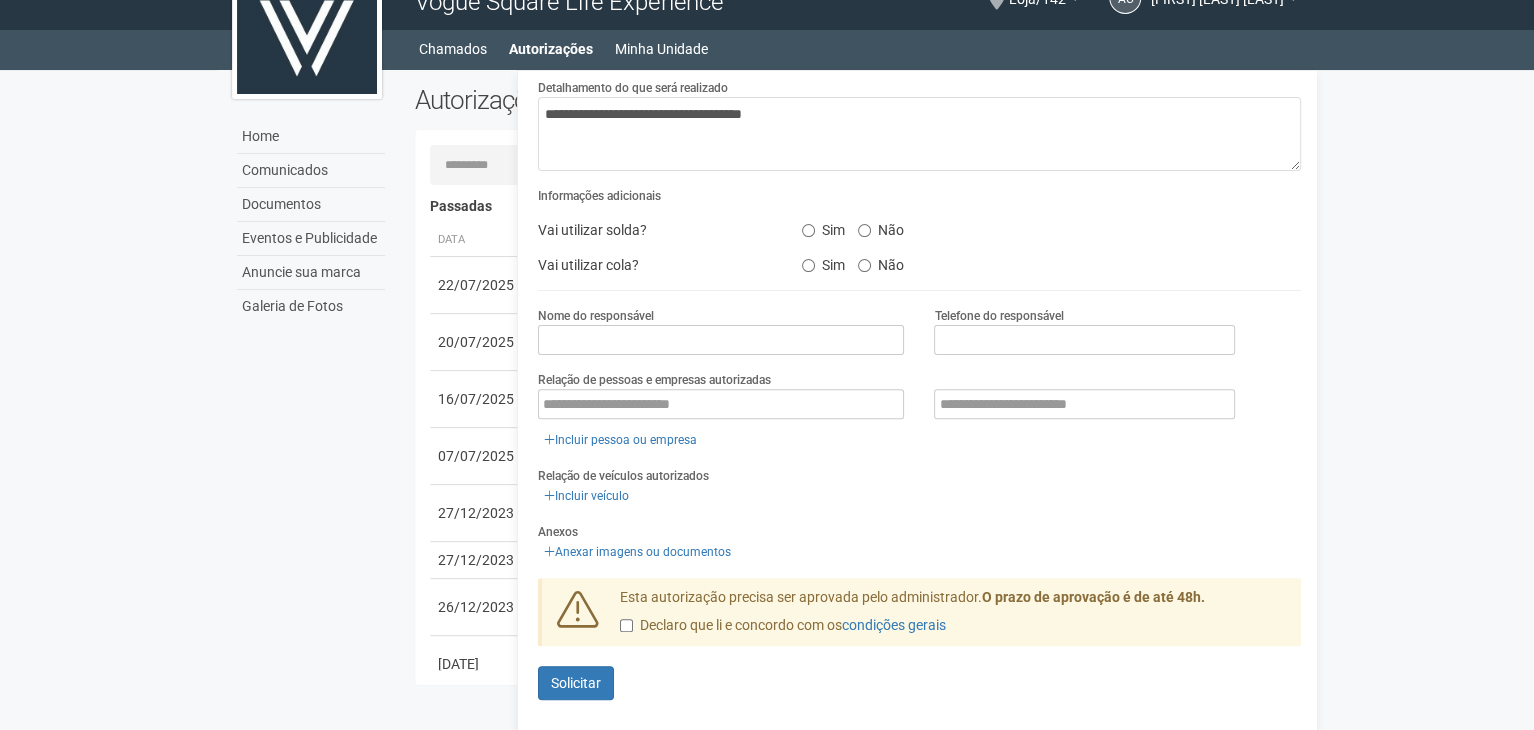 type on "**********" 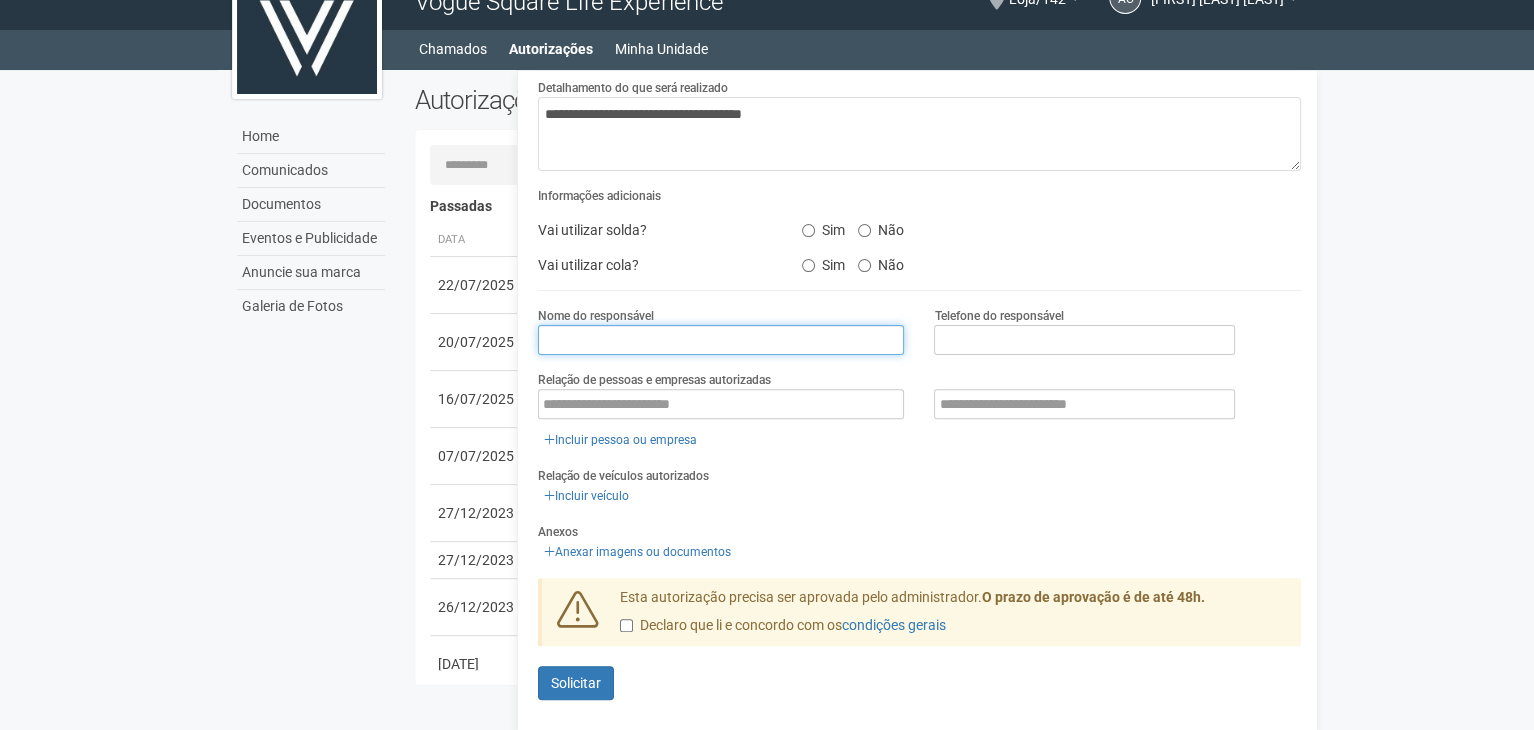 click at bounding box center [721, 340] 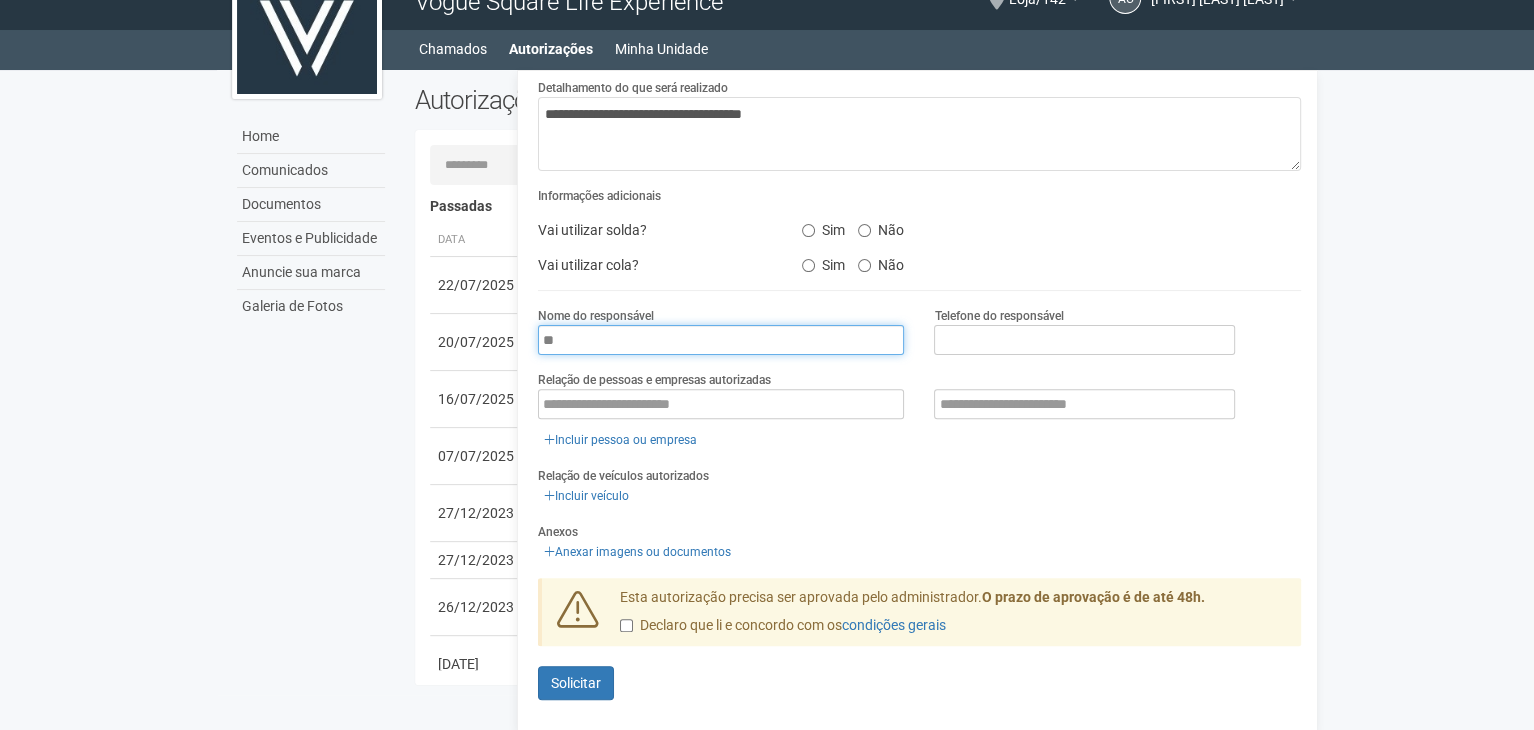 type on "*" 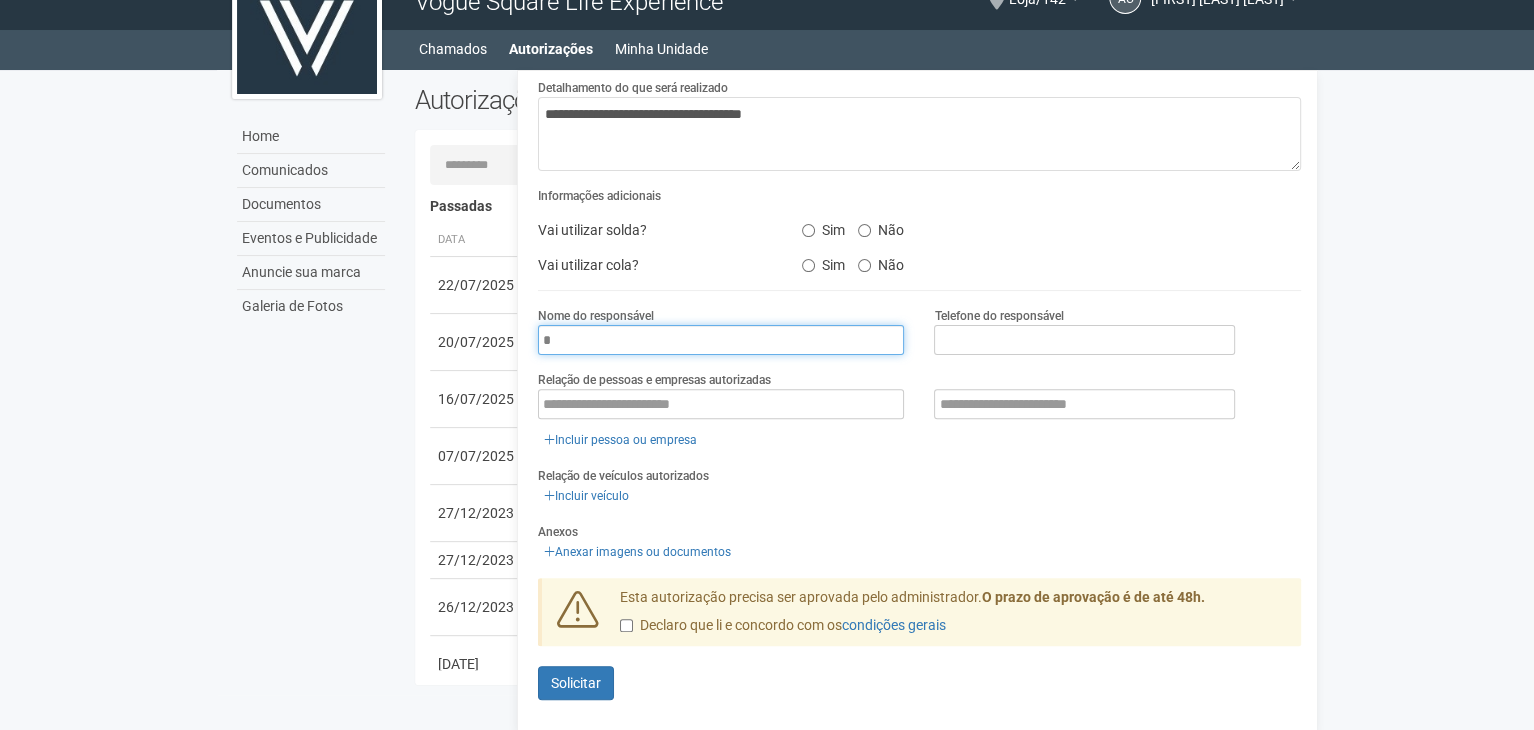 type 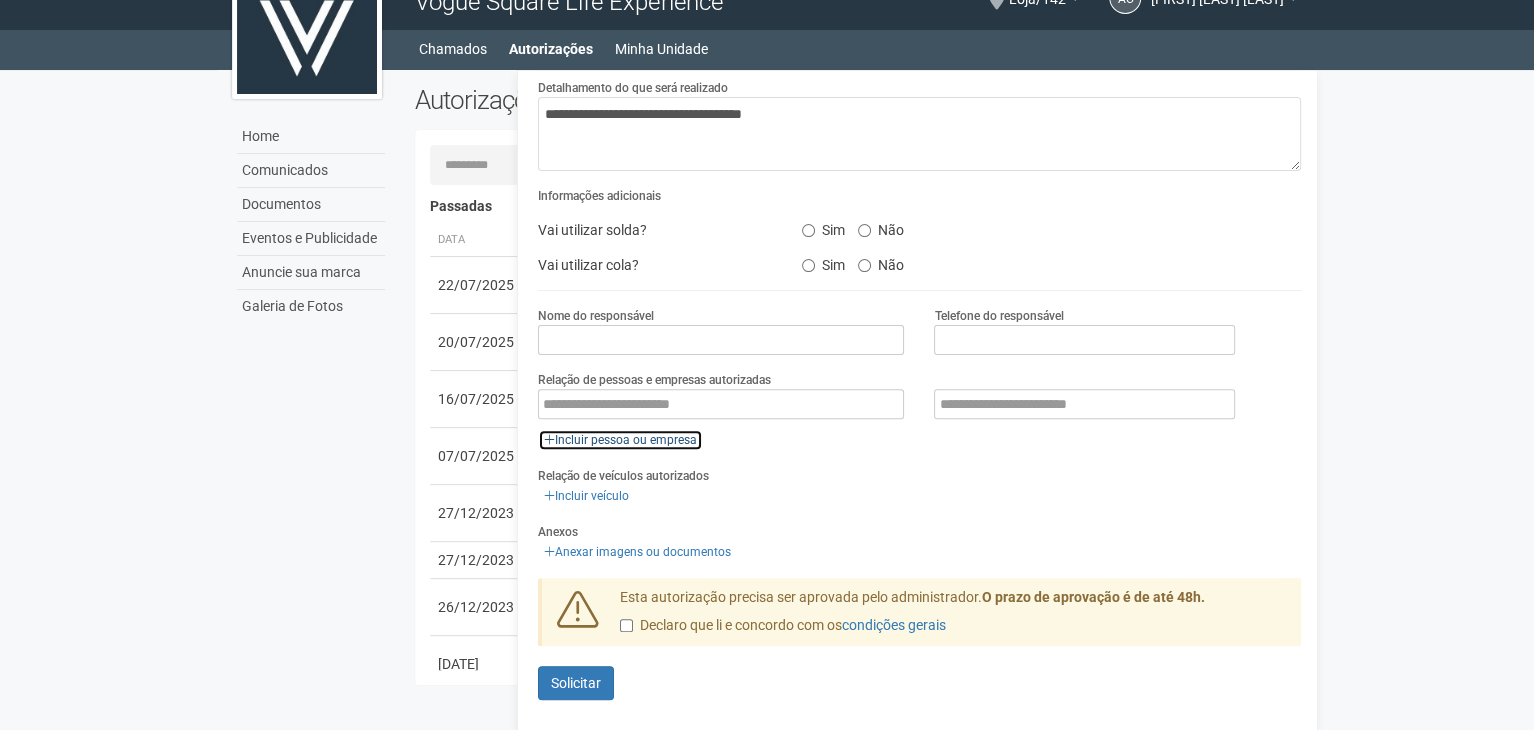 click on "Incluir pessoa ou empresa" at bounding box center [620, 440] 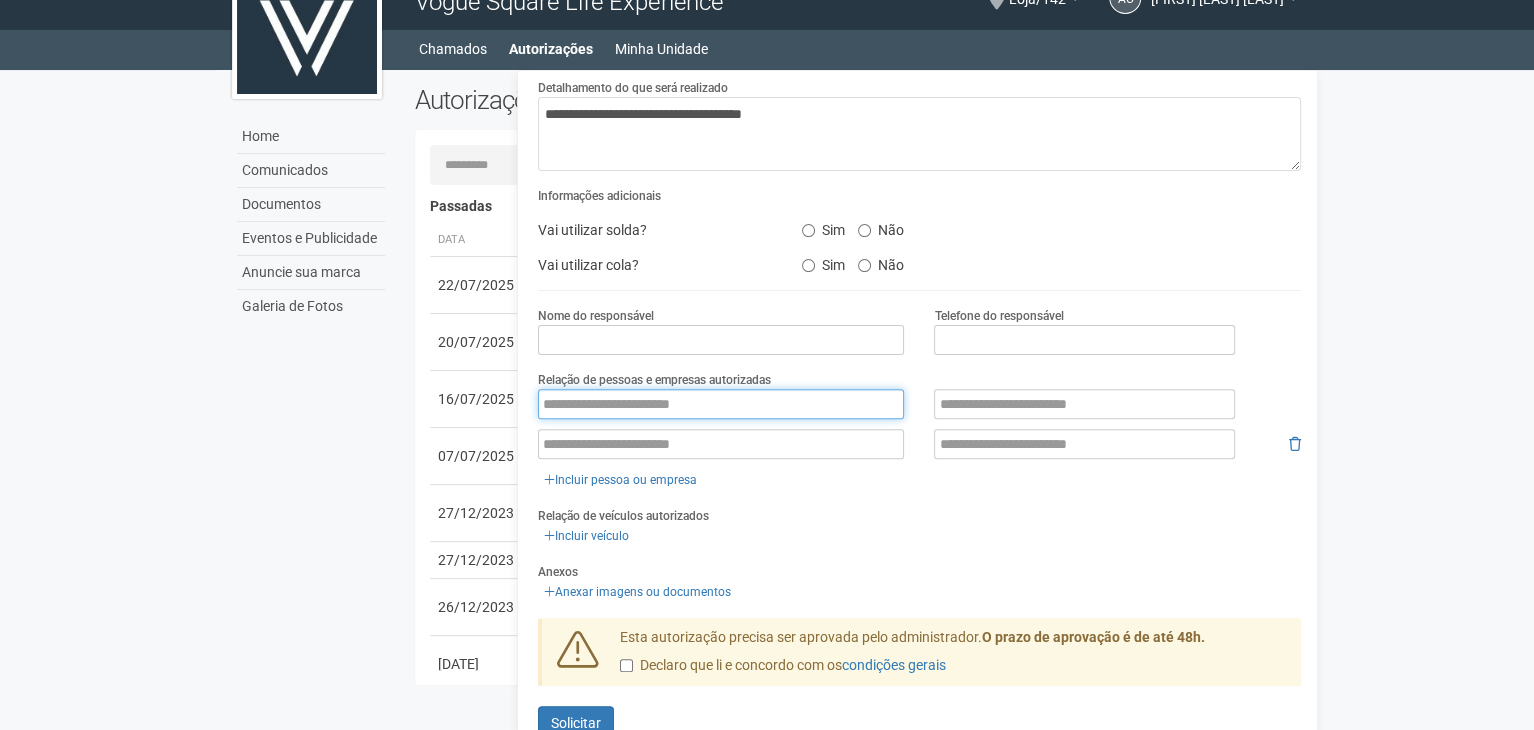 click at bounding box center (721, 404) 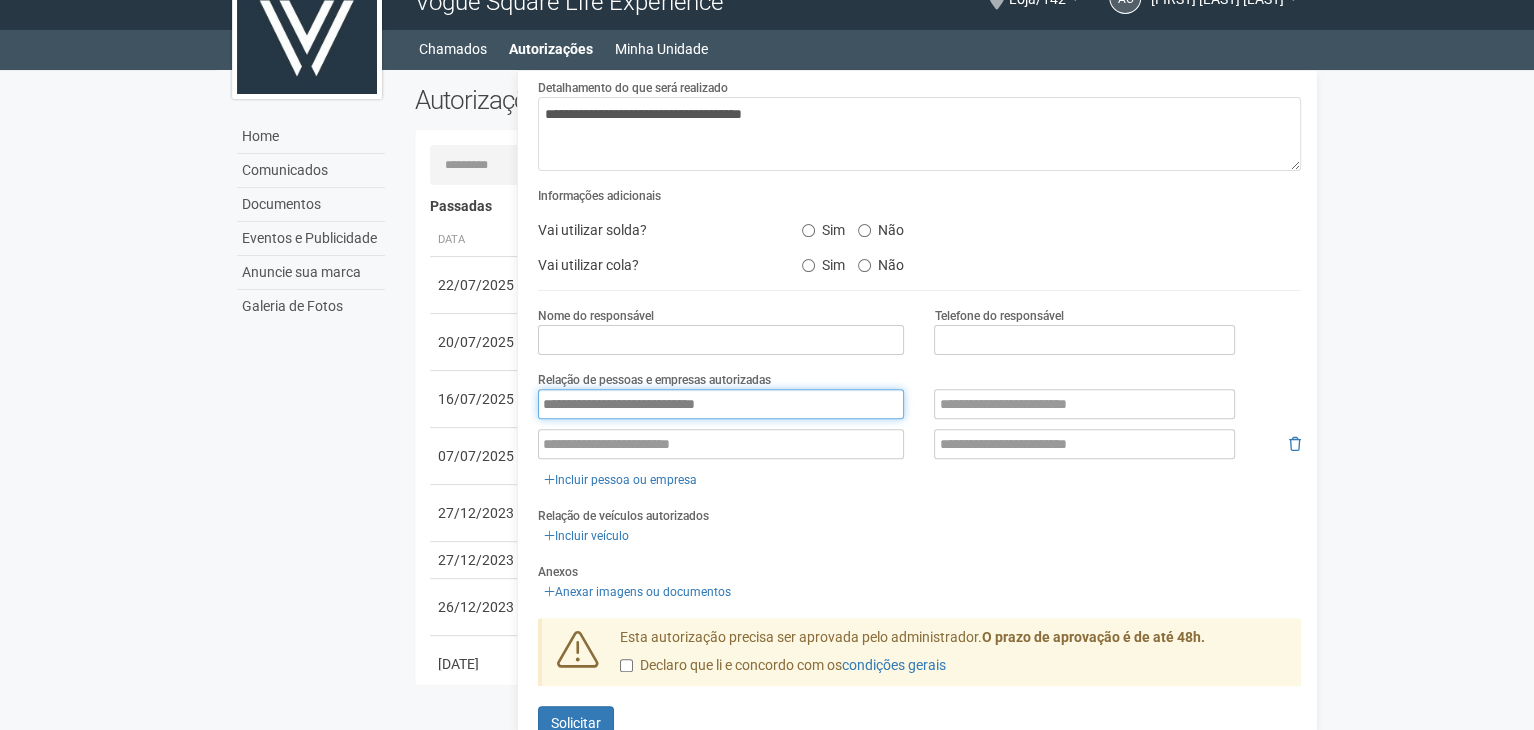 type on "**********" 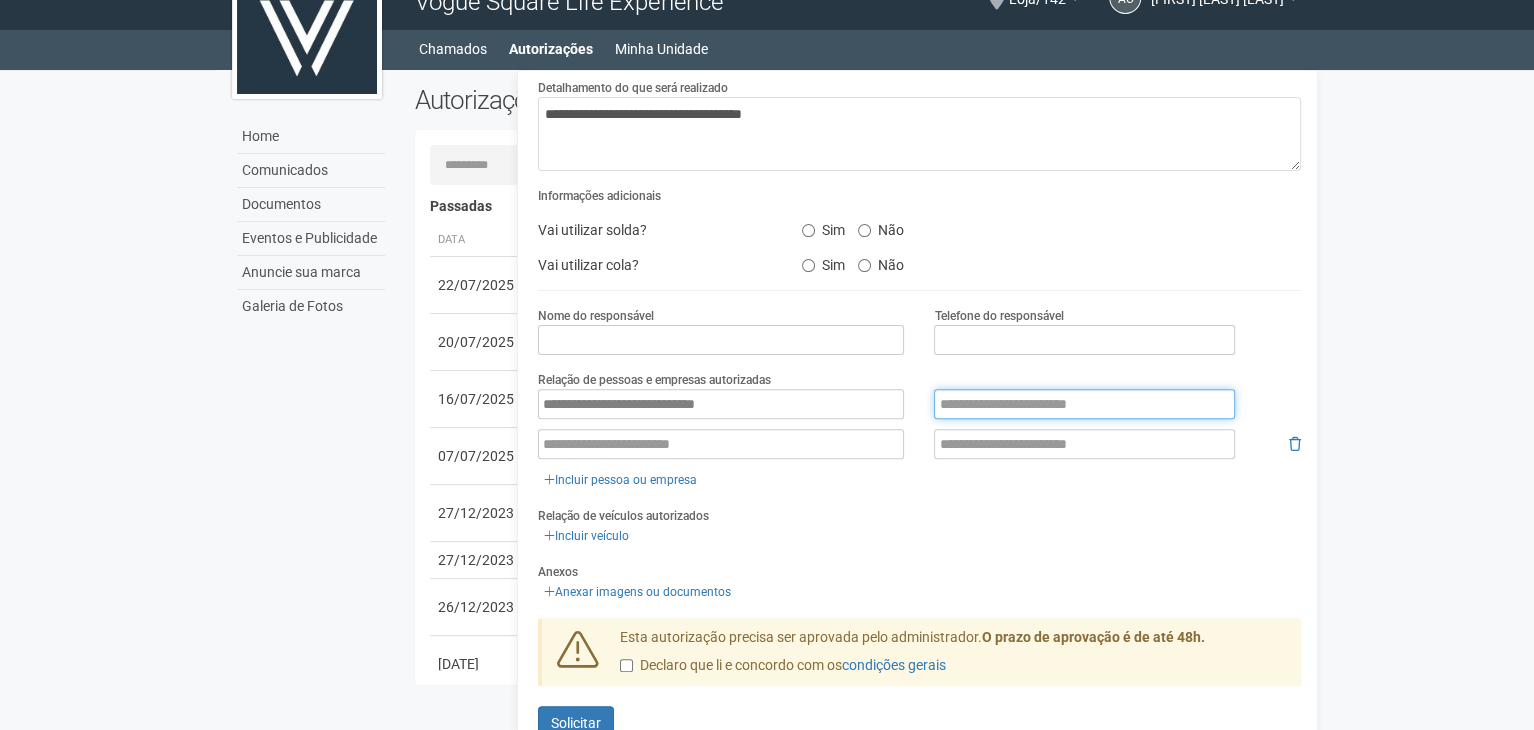 click at bounding box center [1084, 404] 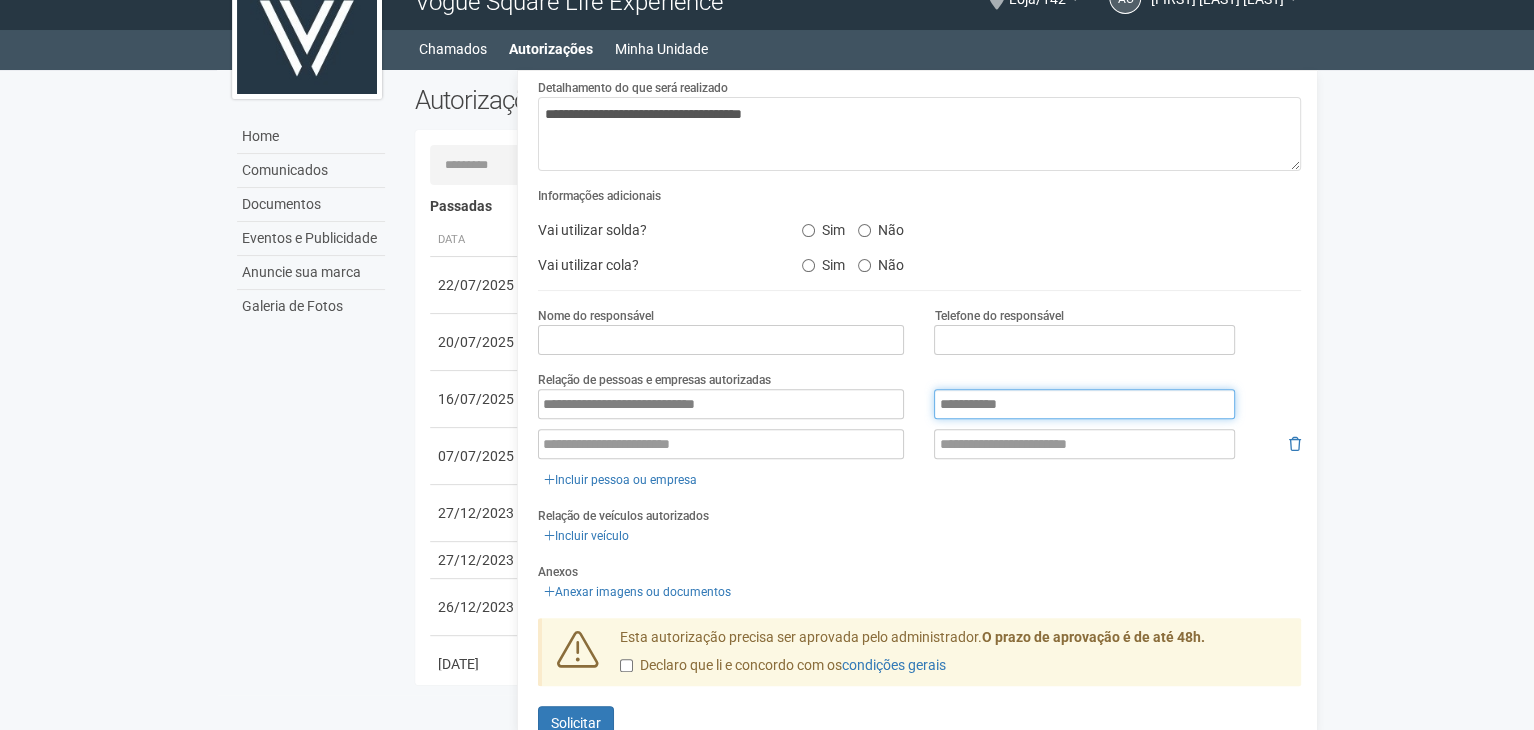 type on "**********" 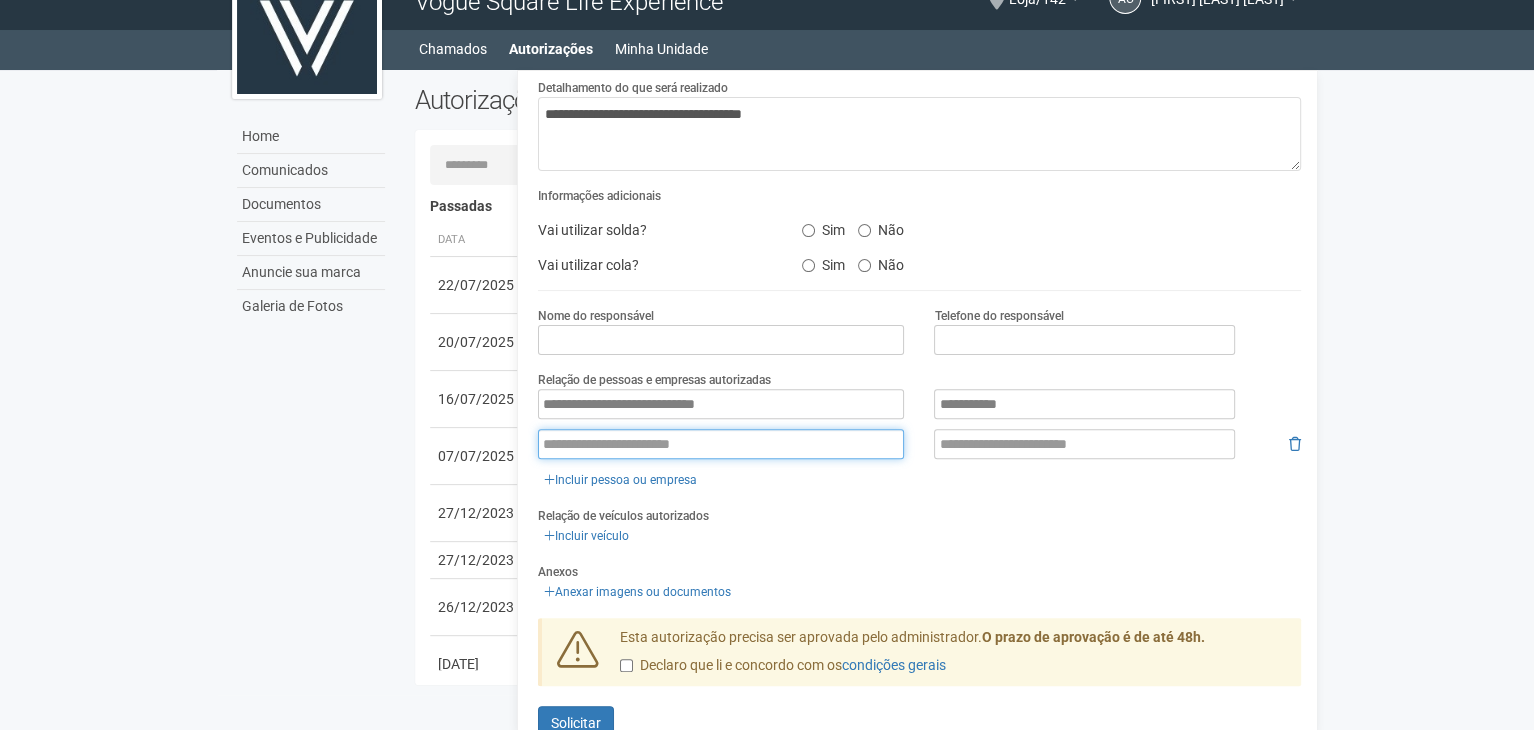 click at bounding box center [721, 444] 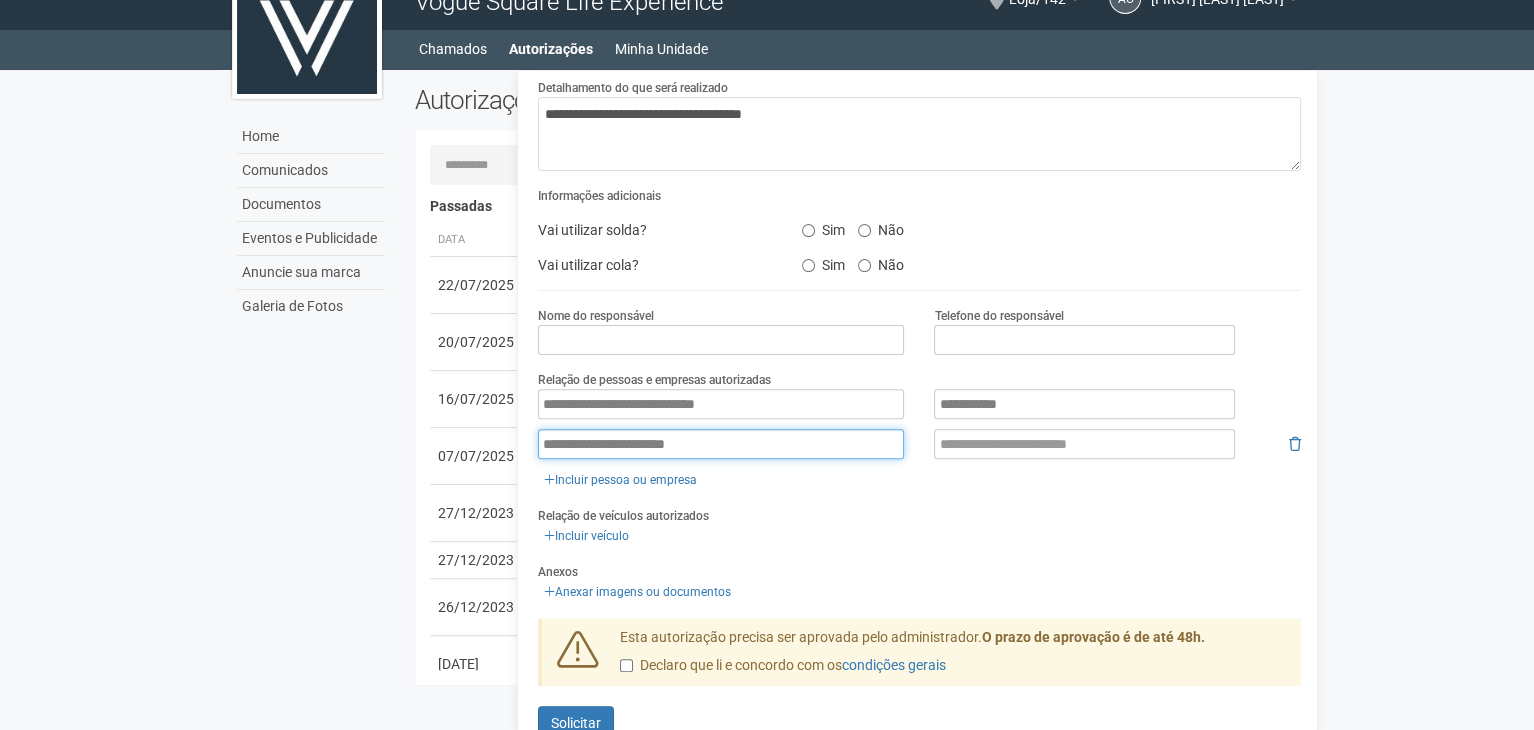 type on "**********" 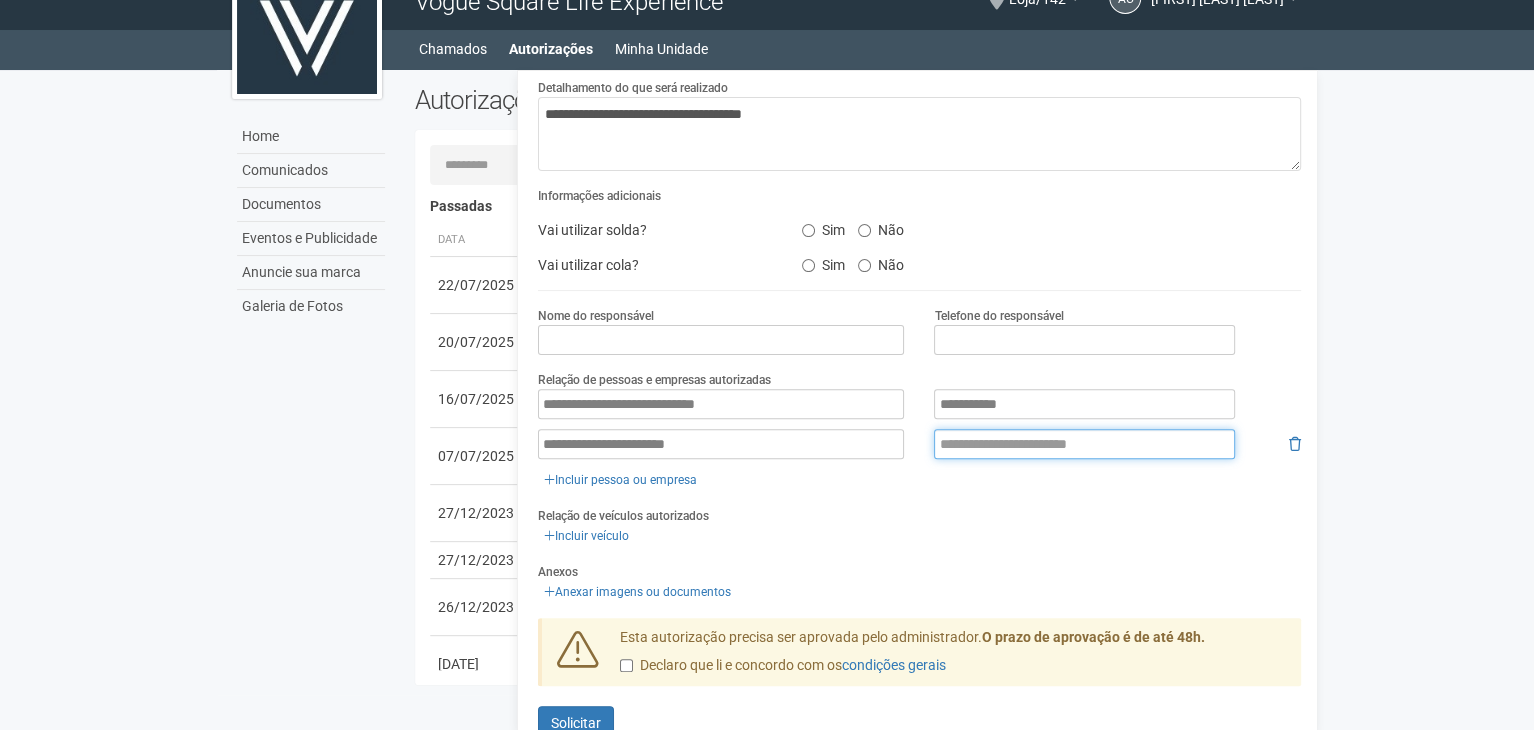 click at bounding box center (1084, 444) 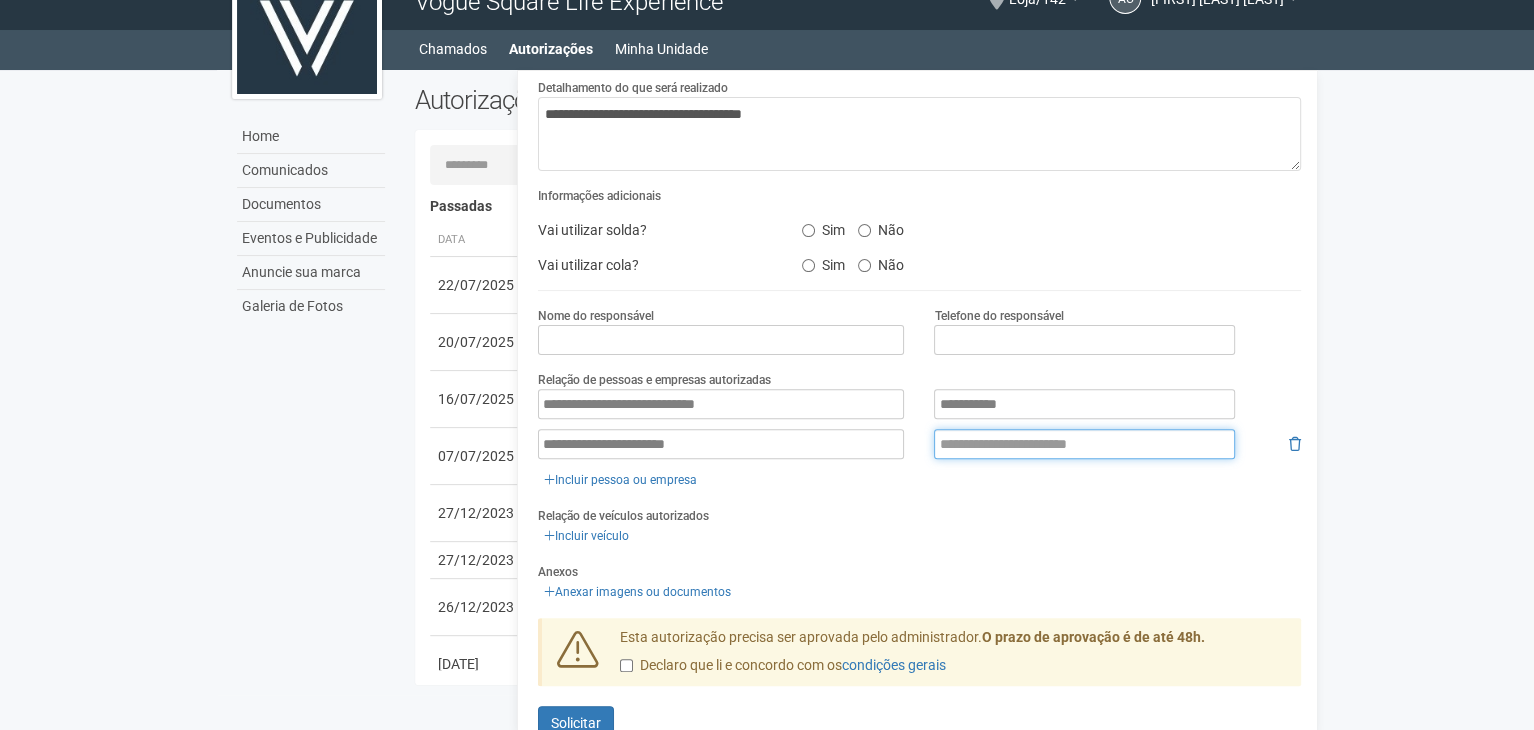 paste on "**********" 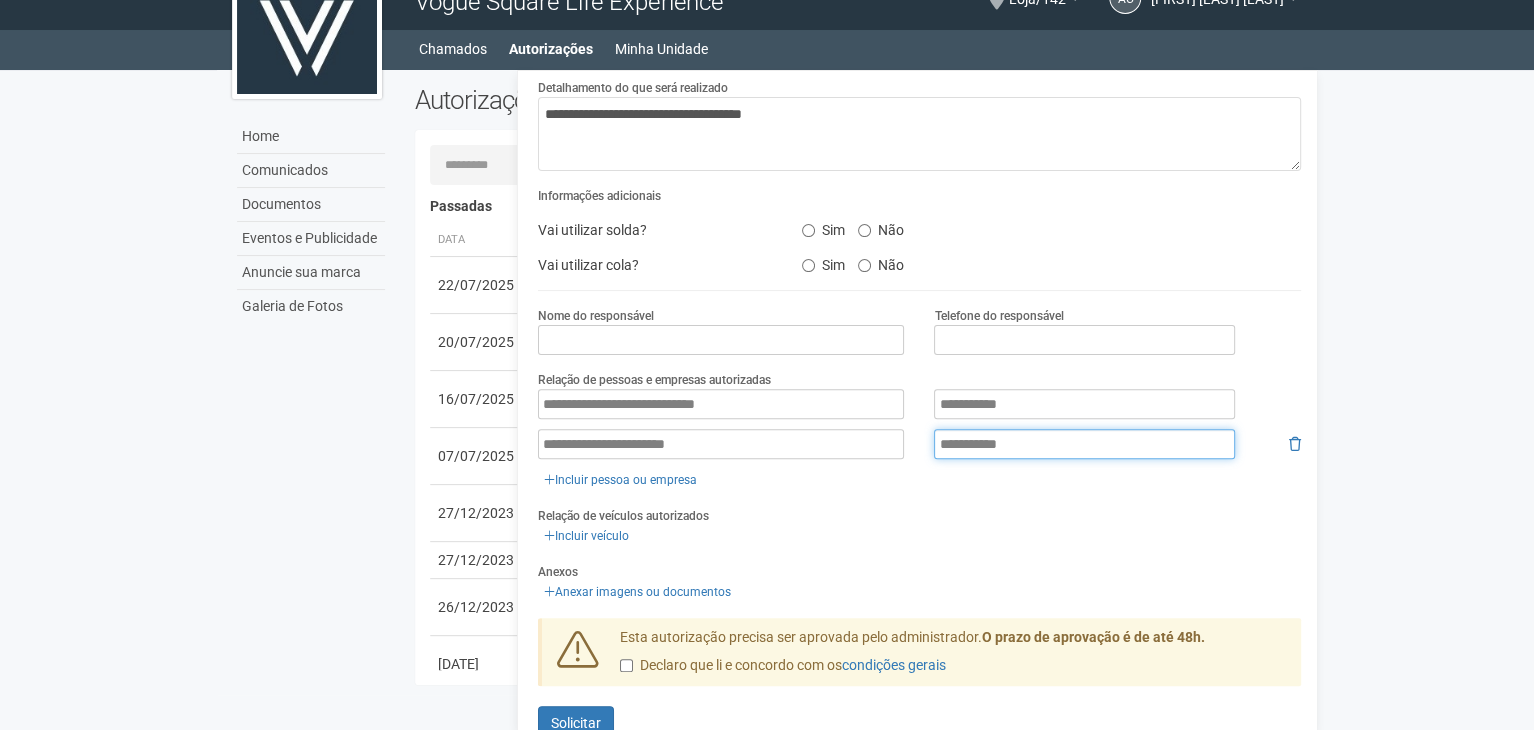 type on "**********" 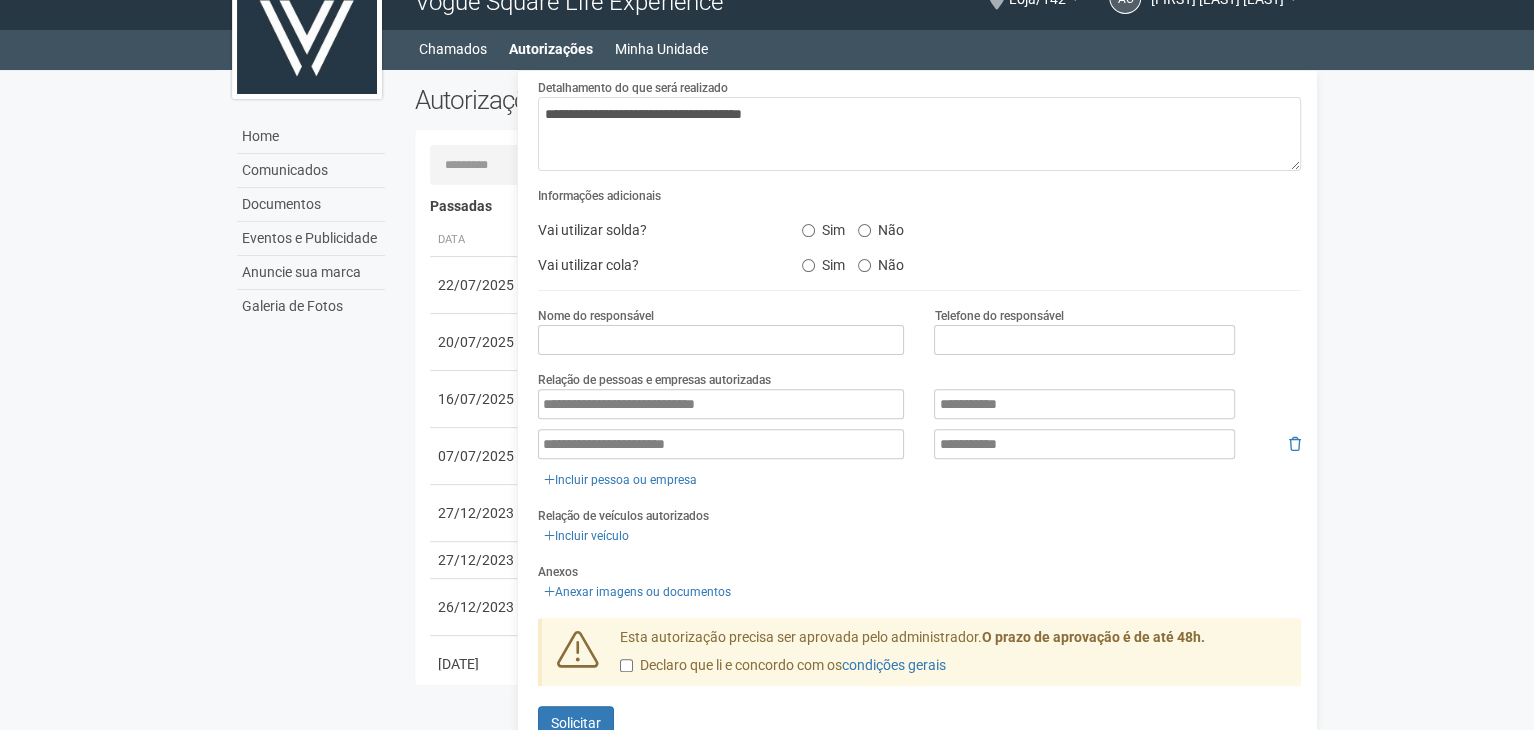 click on "**********" at bounding box center [919, 430] 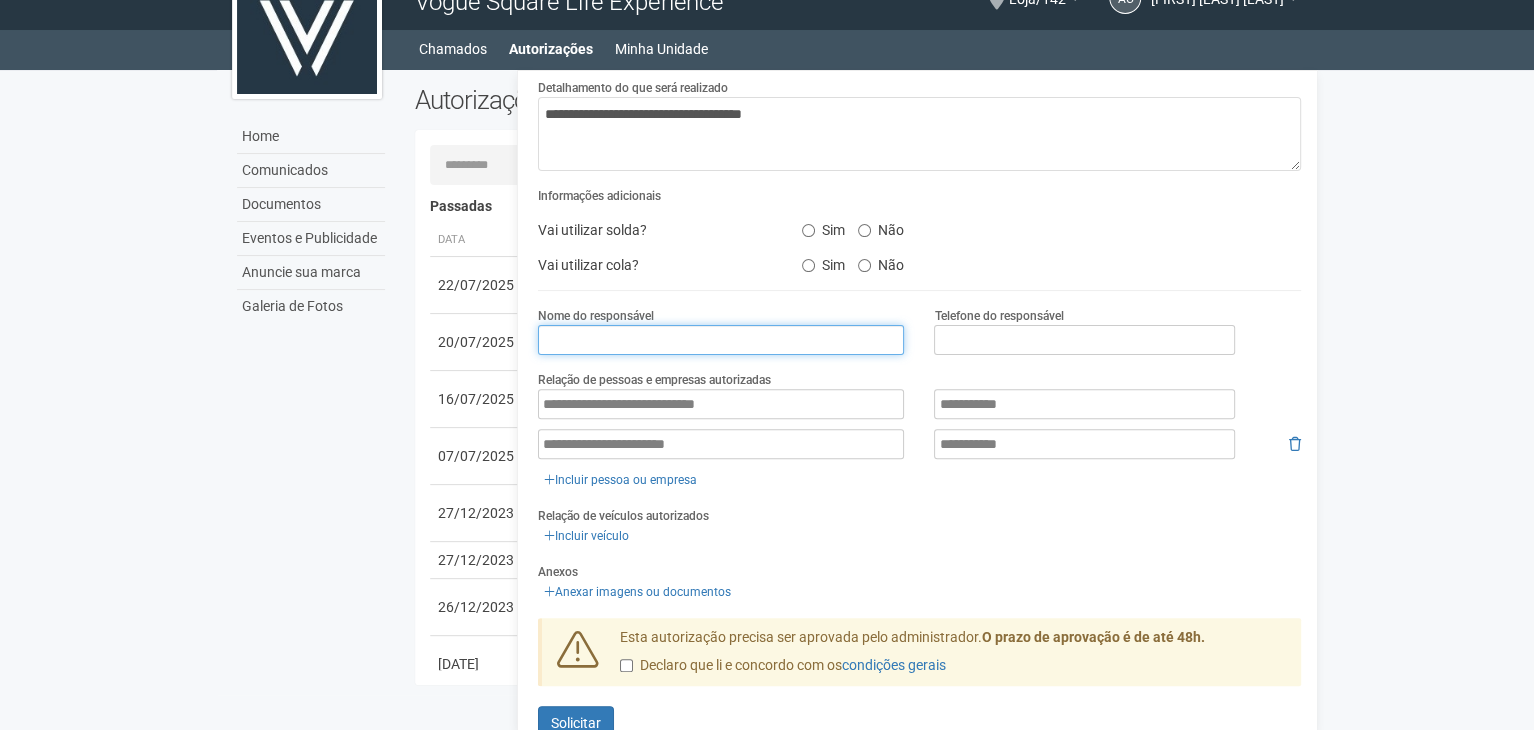 click at bounding box center (721, 340) 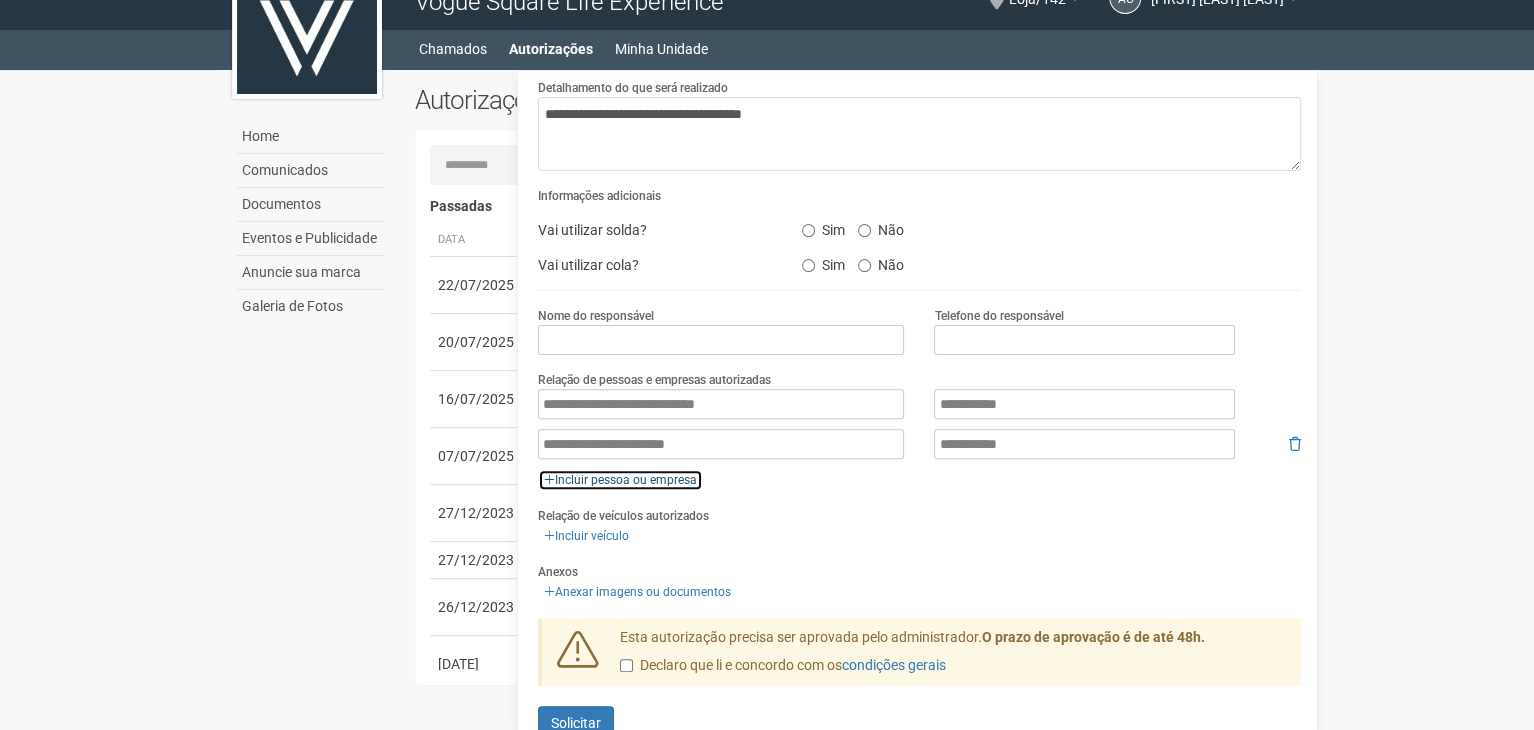 click on "Incluir pessoa ou empresa" at bounding box center [620, 480] 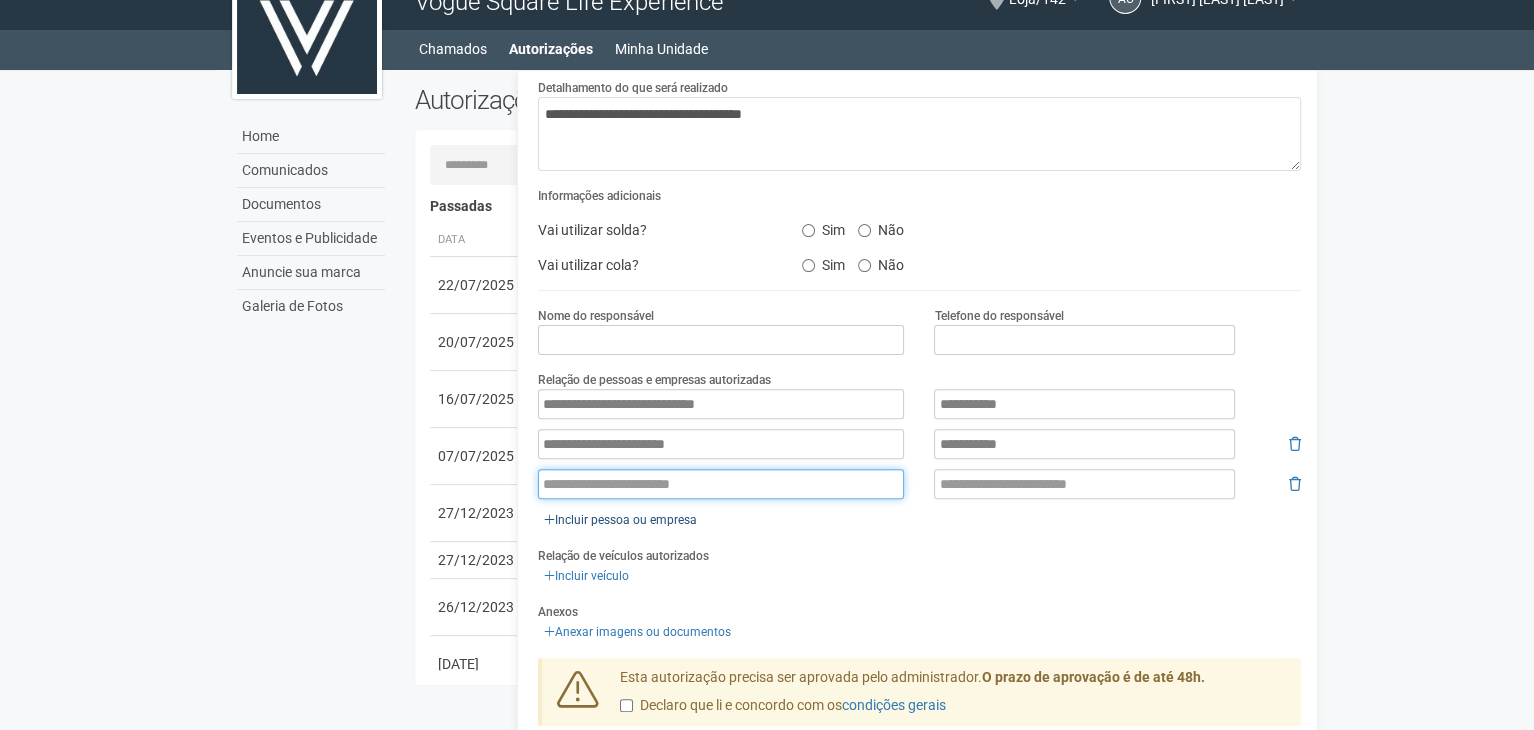 click at bounding box center [721, 484] 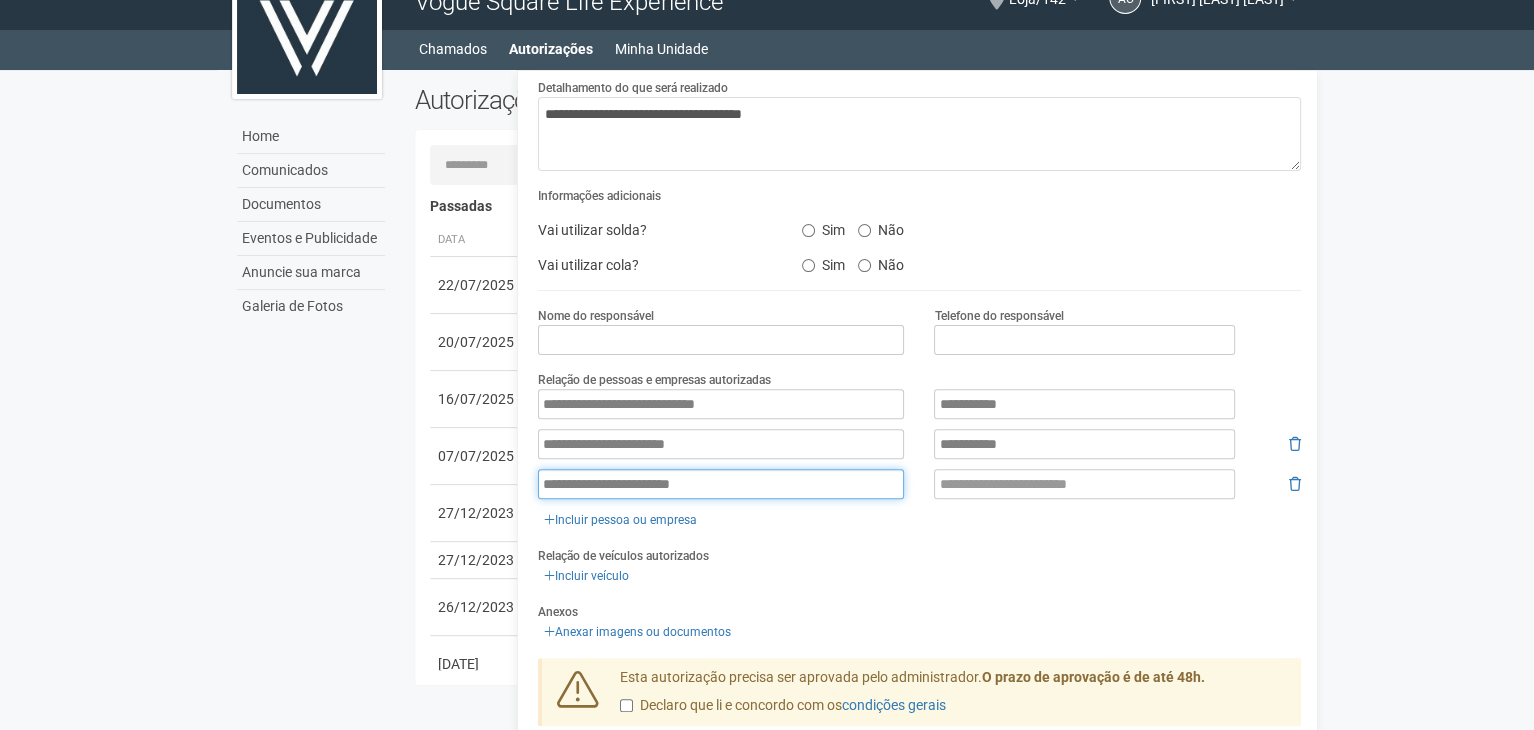 type on "**********" 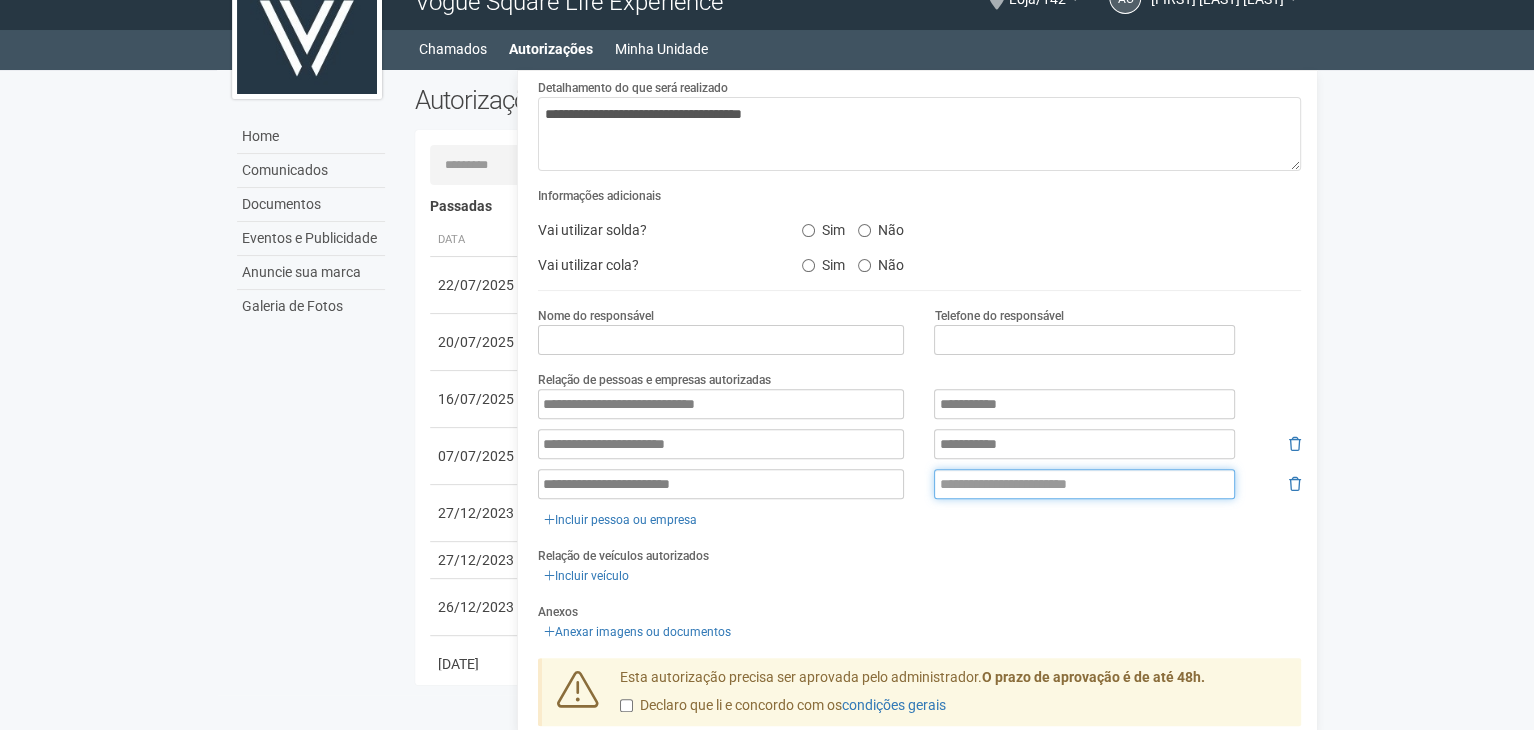 click at bounding box center (1084, 484) 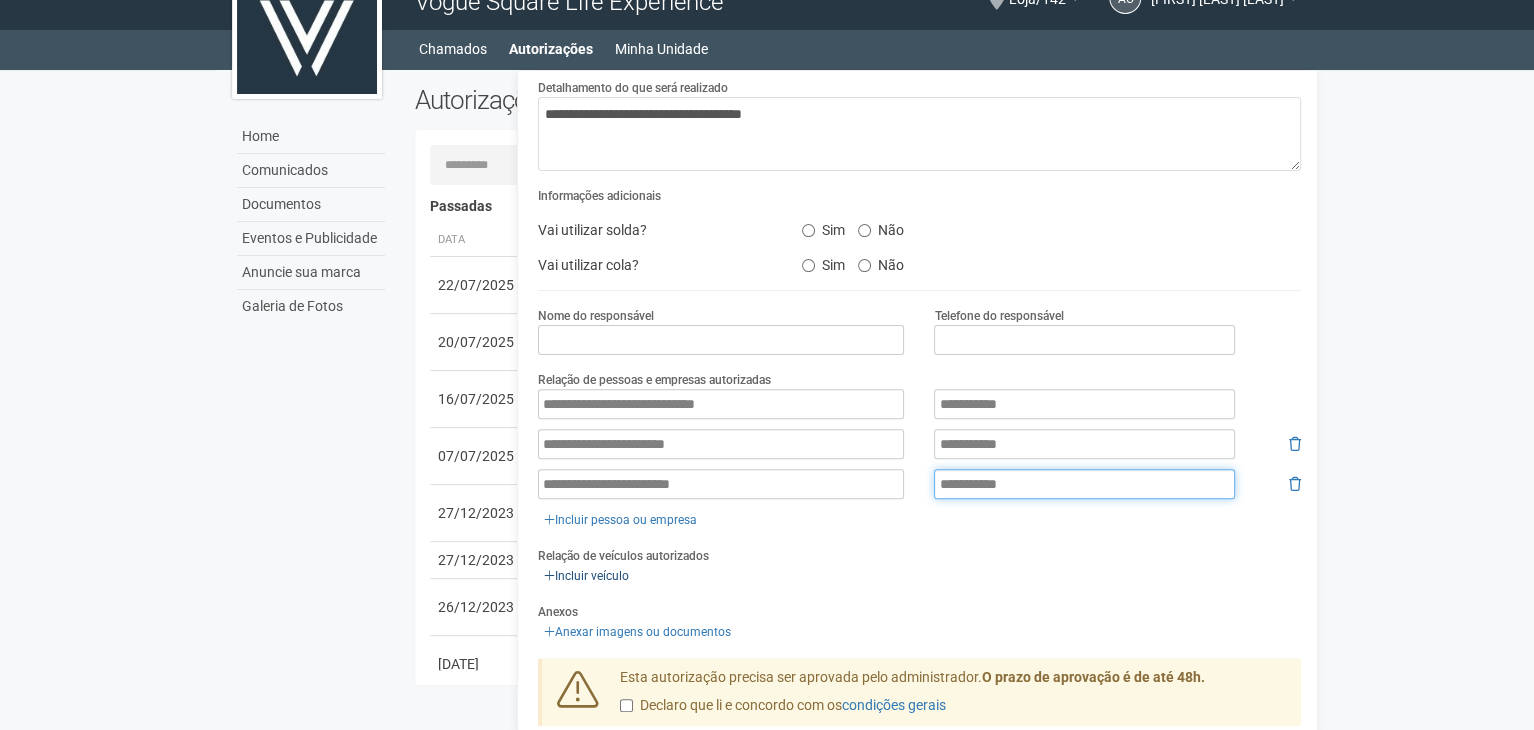 type on "**********" 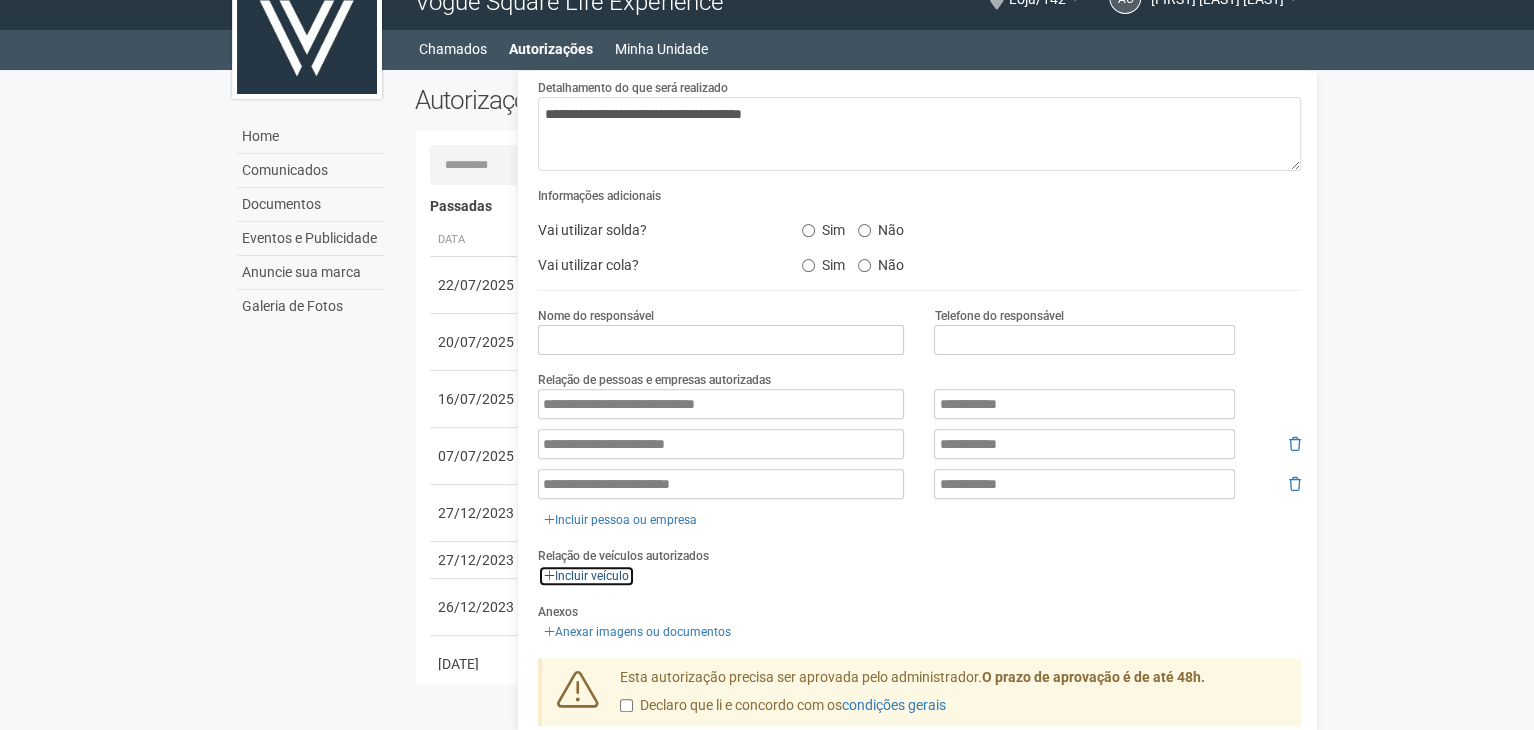 click on "Incluir veículo" at bounding box center [586, 576] 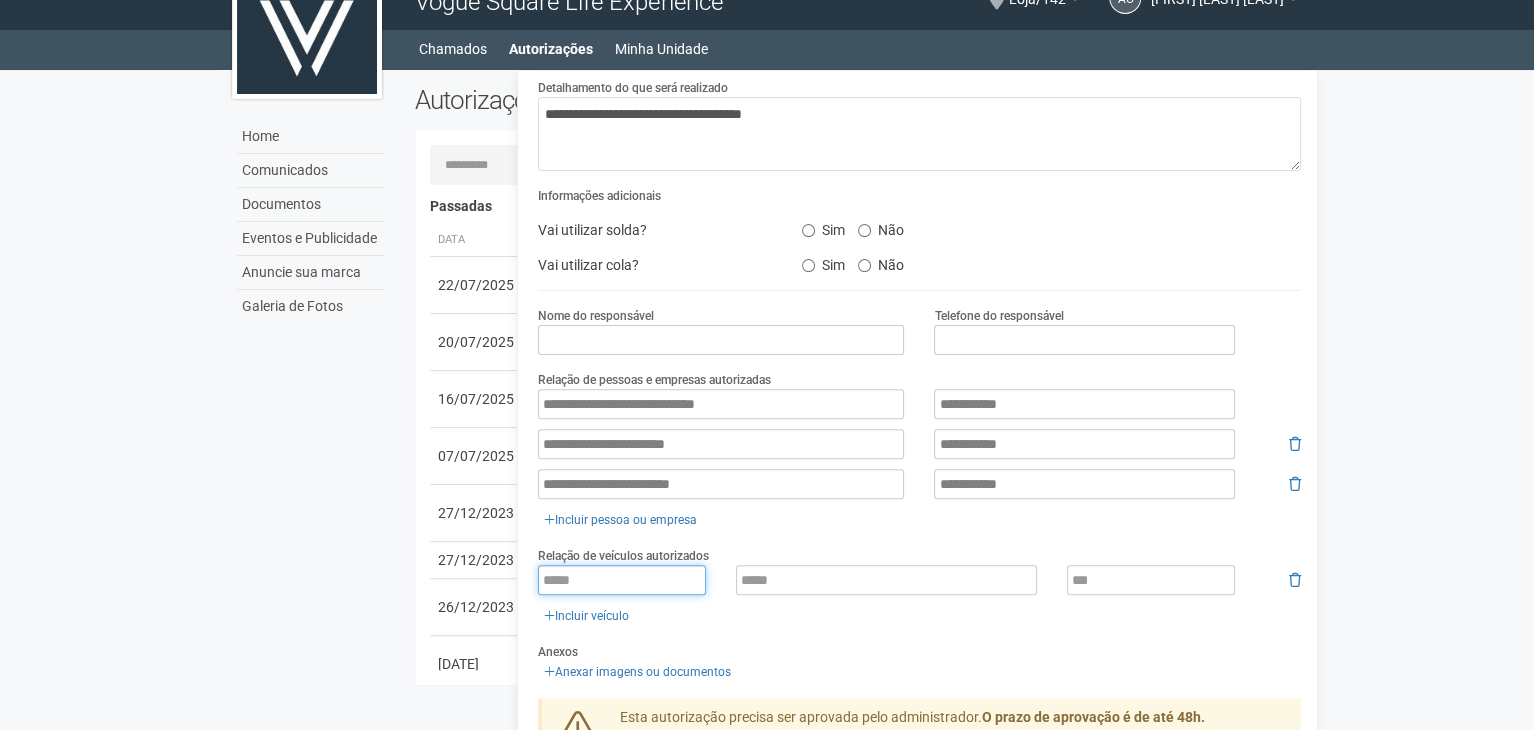 click at bounding box center (622, 580) 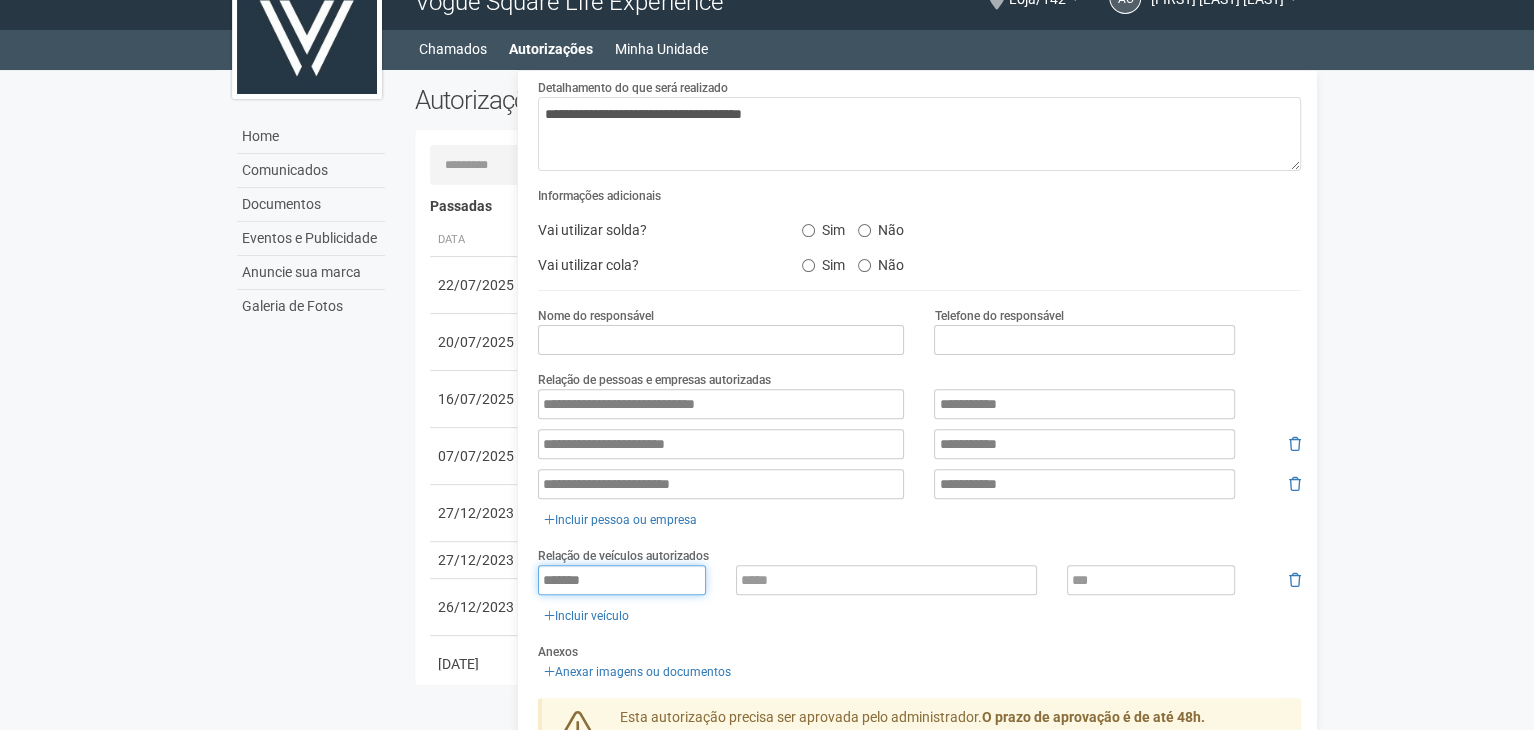 type on "*******" 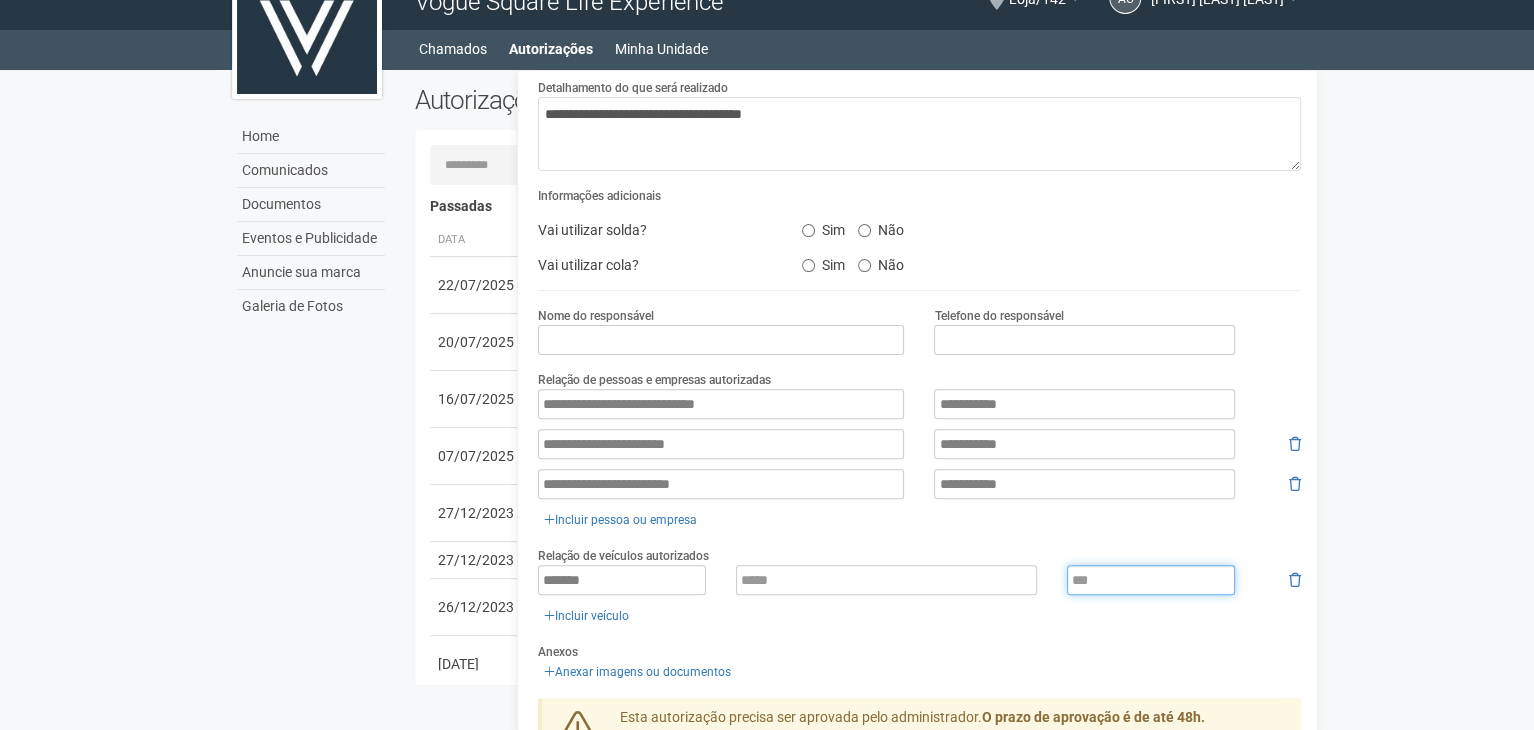 click at bounding box center (1151, 580) 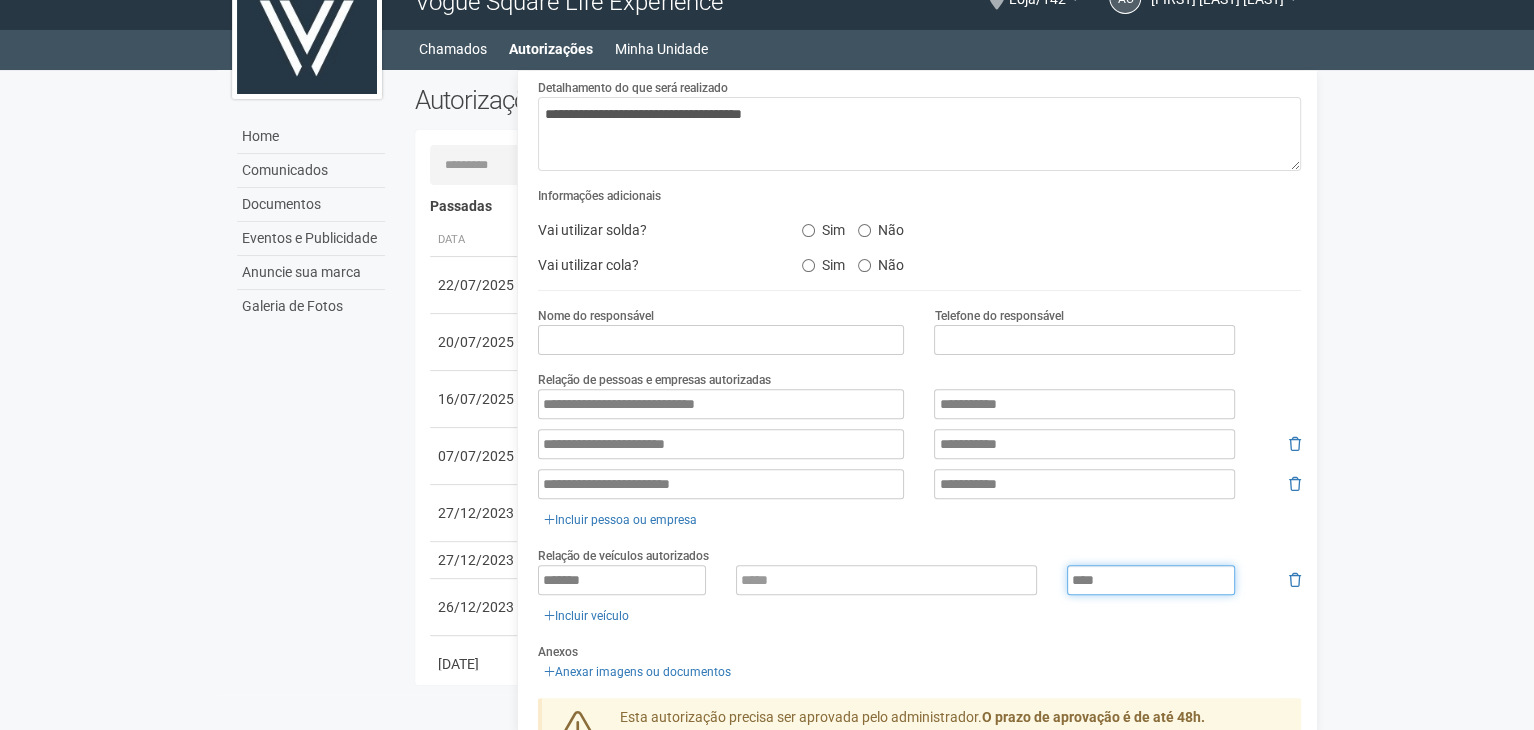 type on "****" 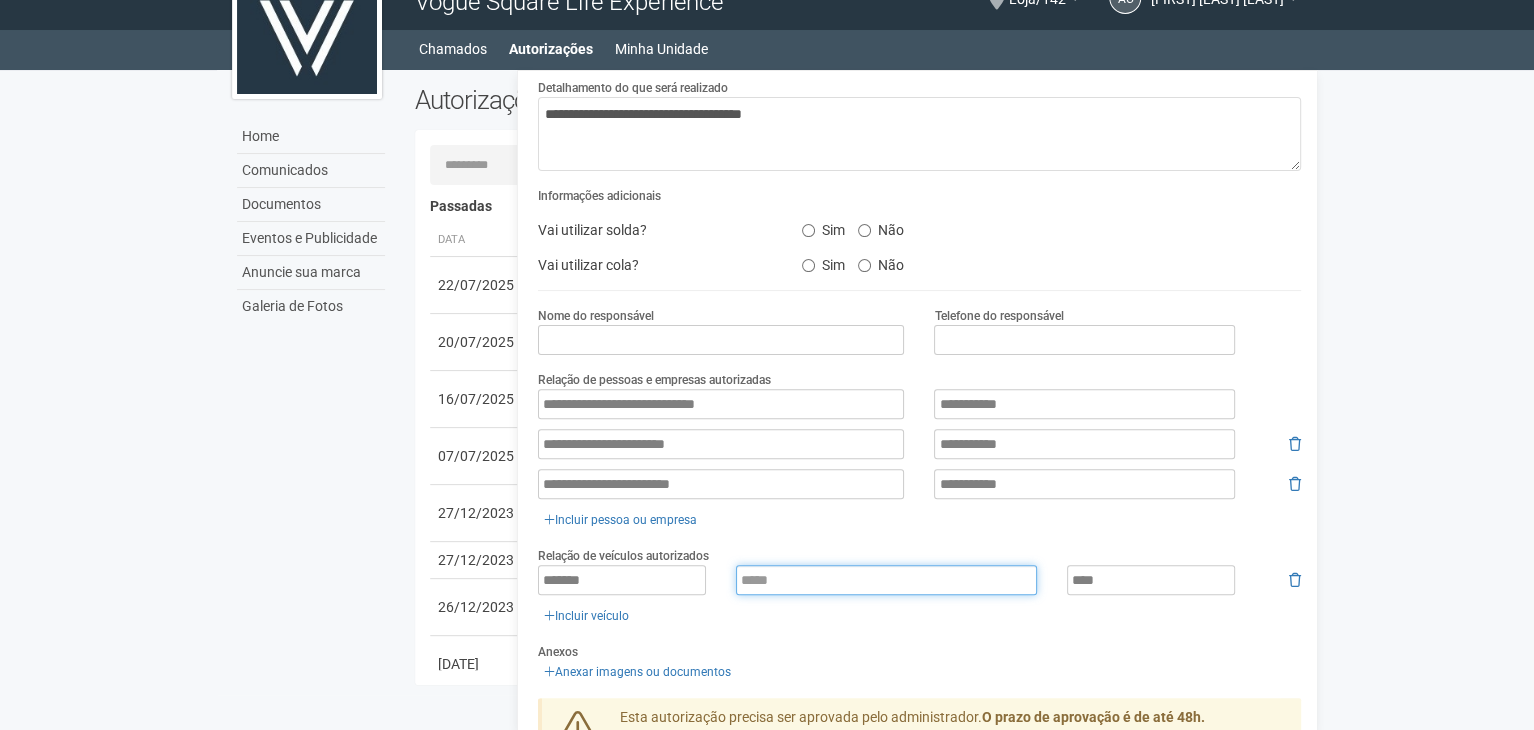 click at bounding box center (886, 580) 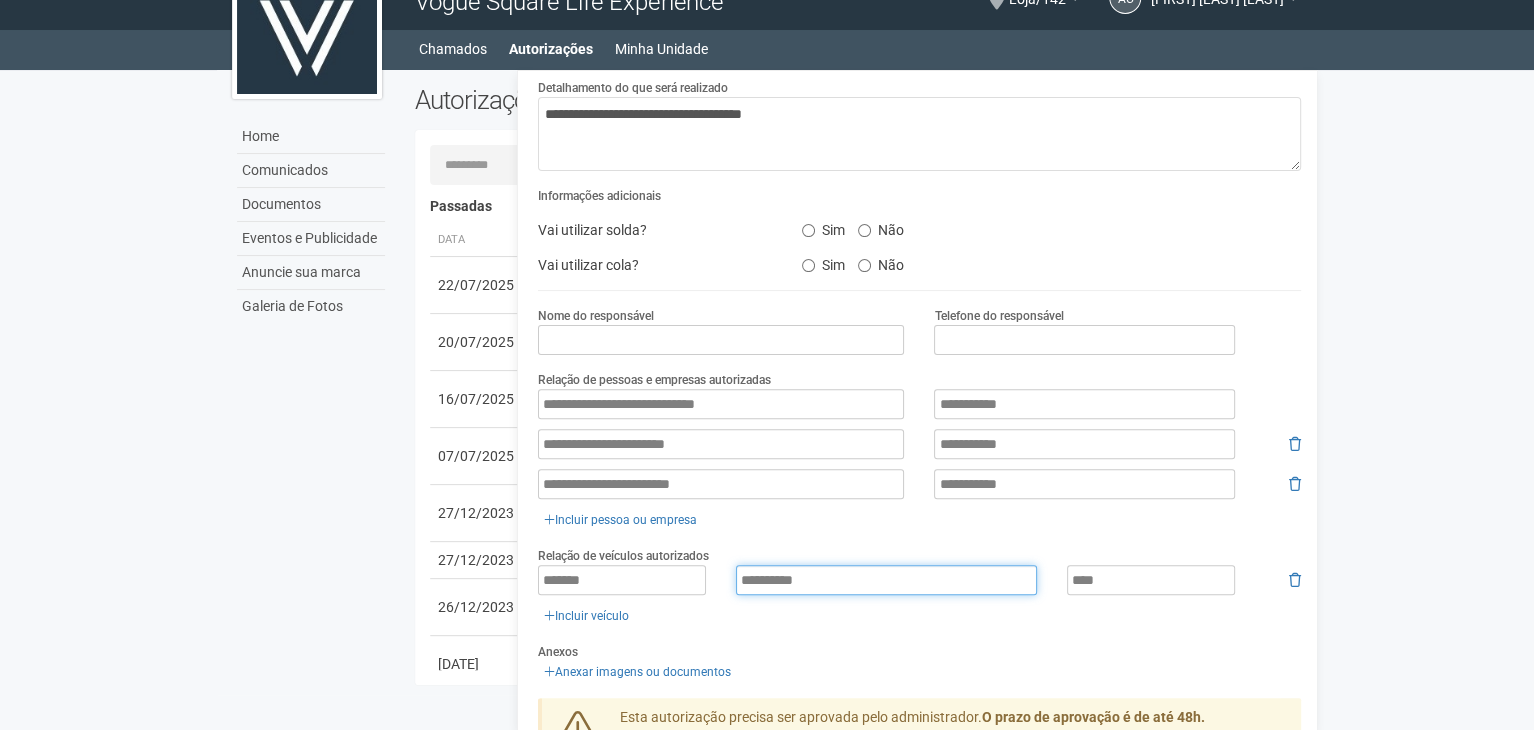 type on "**********" 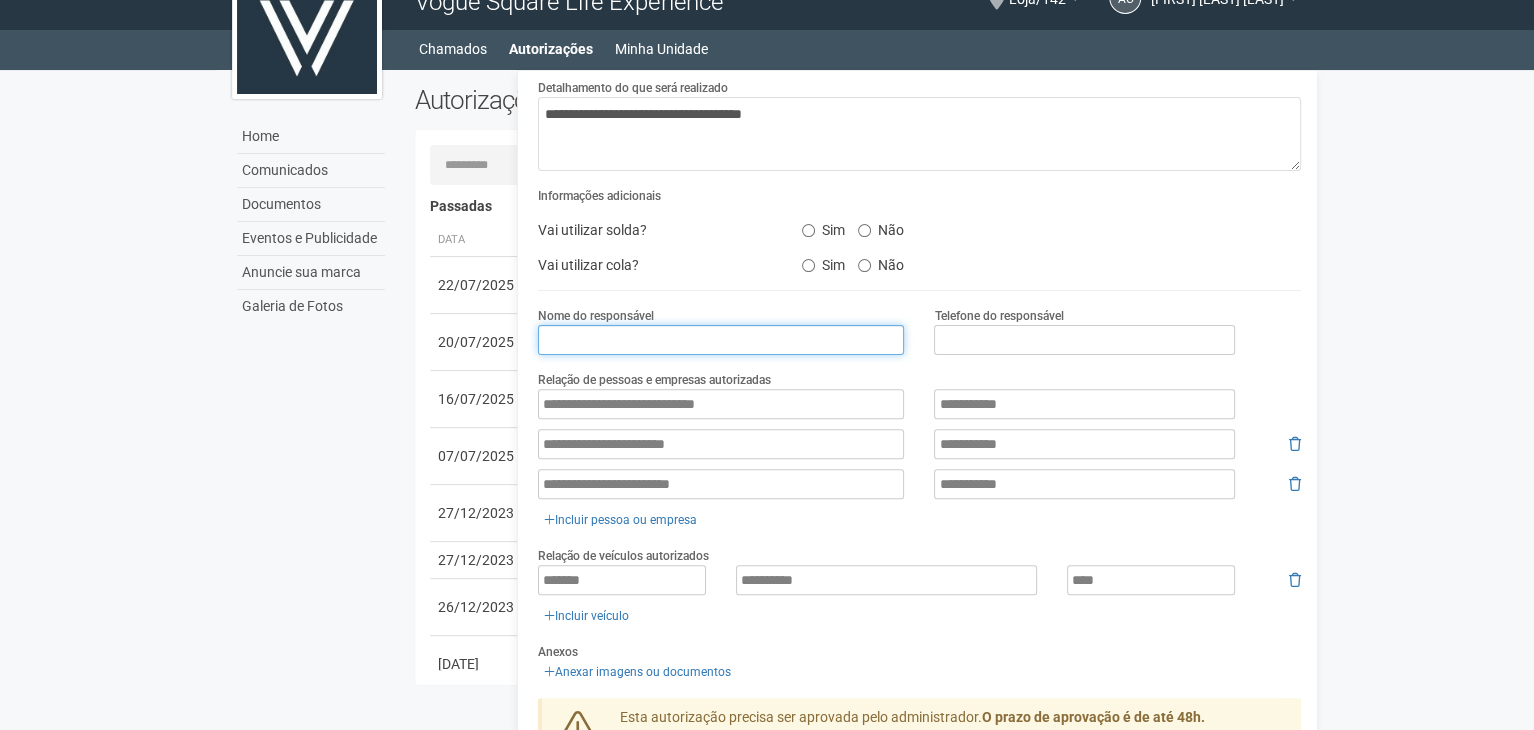 click at bounding box center (721, 340) 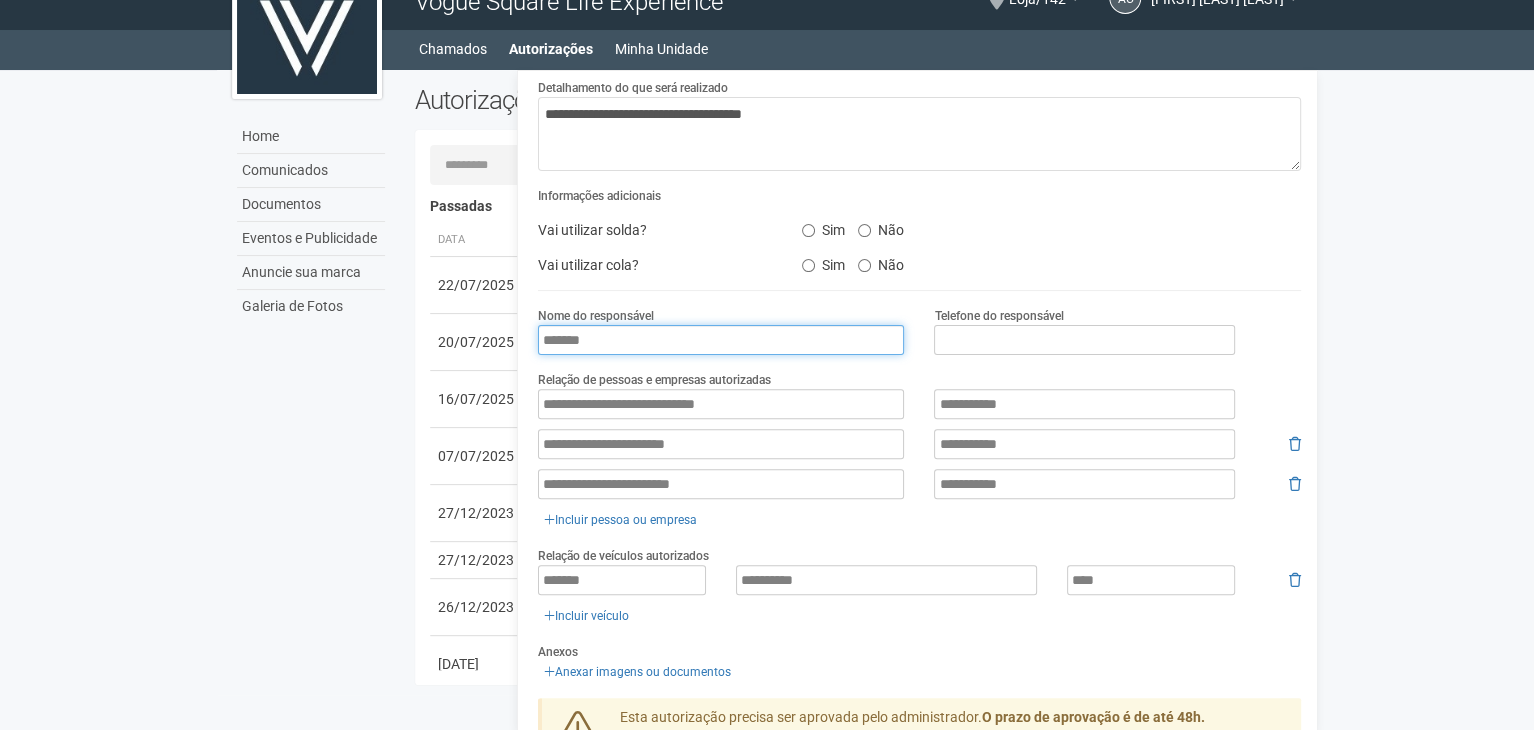 type on "*******" 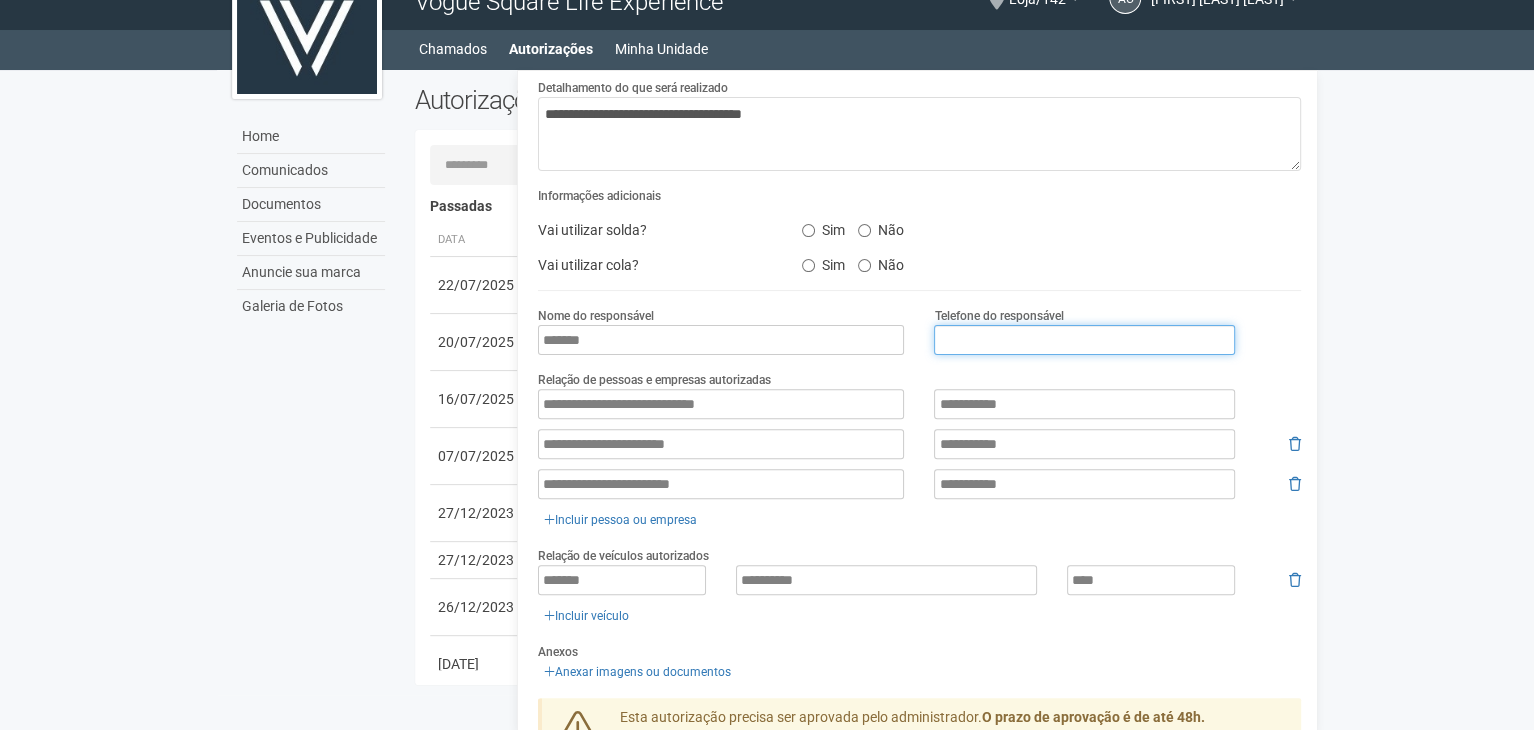 click at bounding box center (1084, 340) 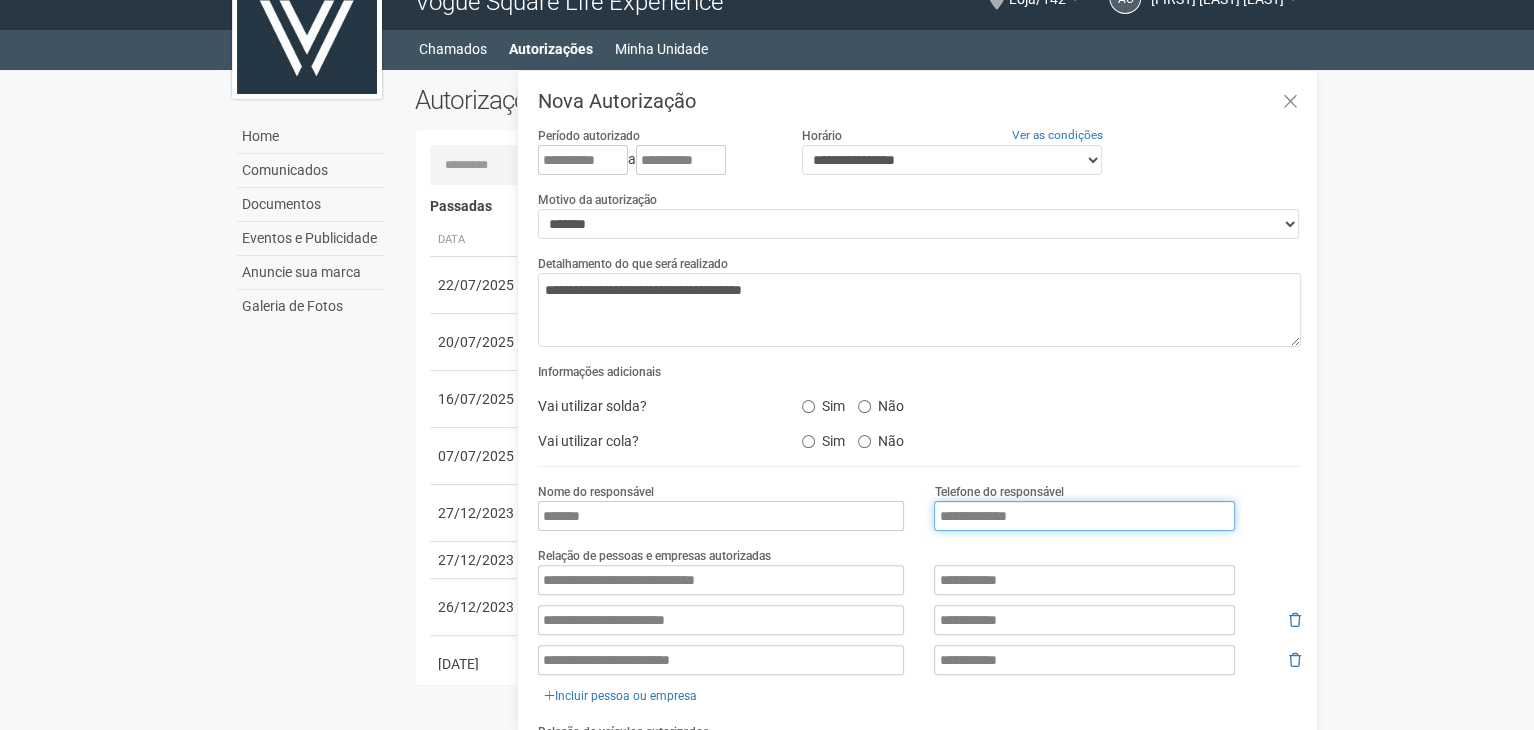 scroll, scrollTop: 296, scrollLeft: 0, axis: vertical 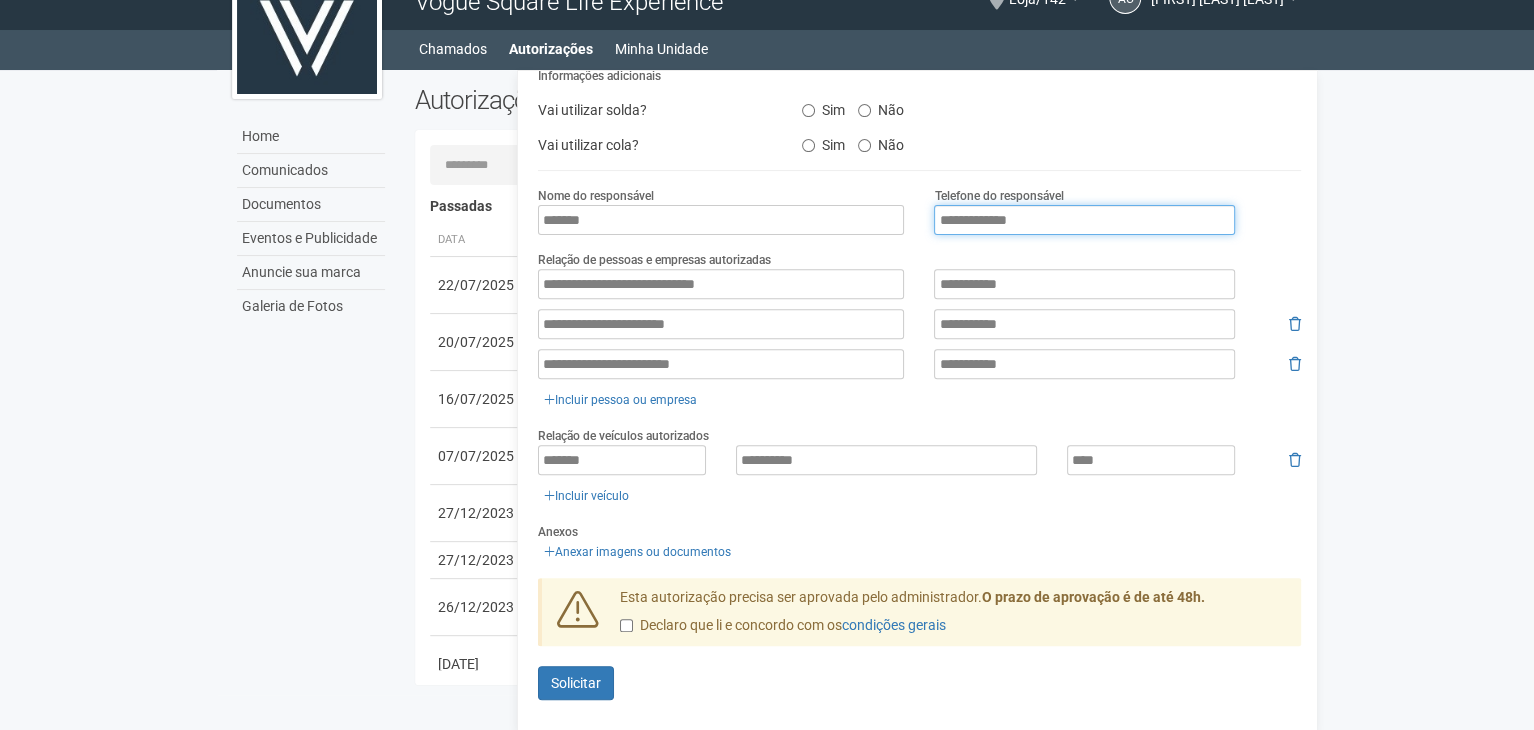 type on "**********" 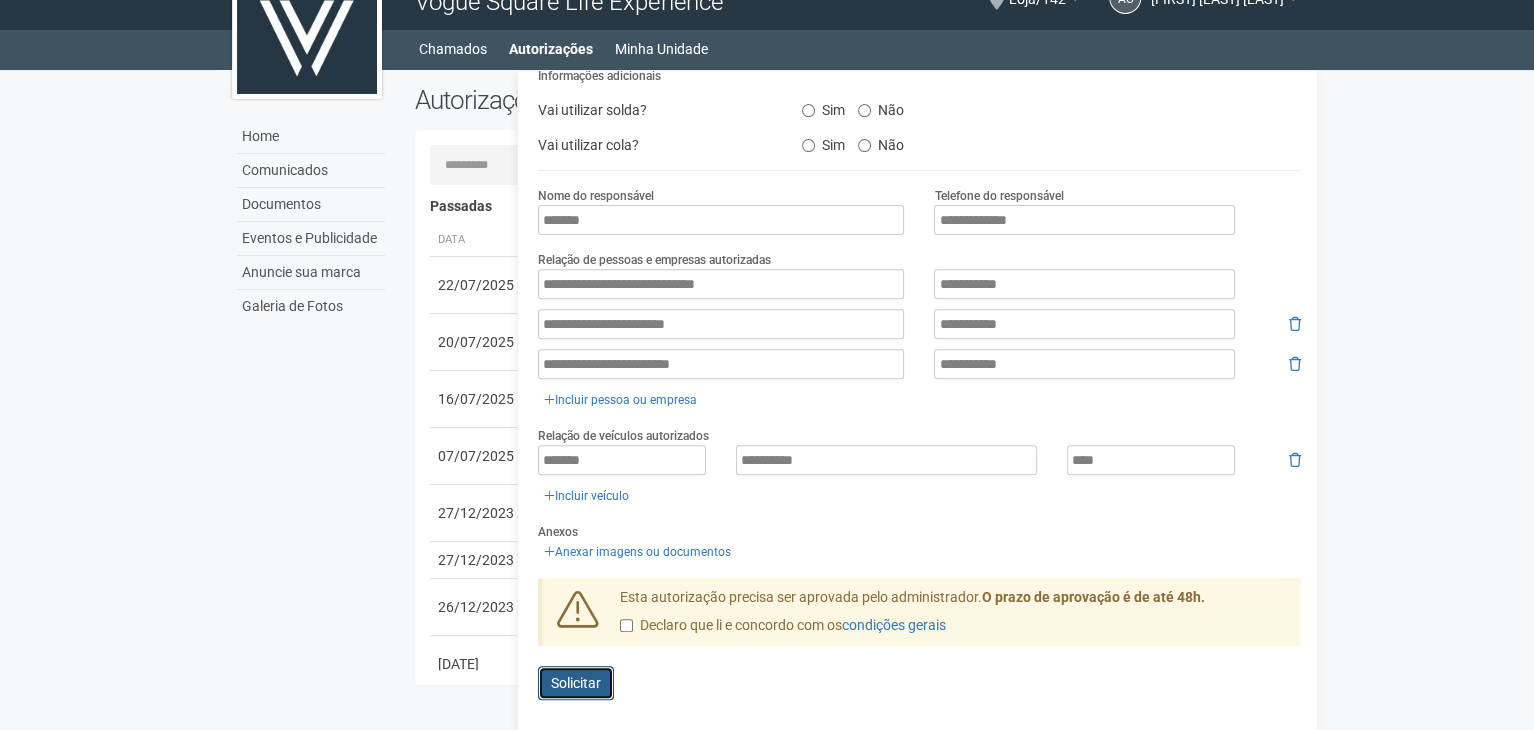 click on "Solicitar" at bounding box center [576, 683] 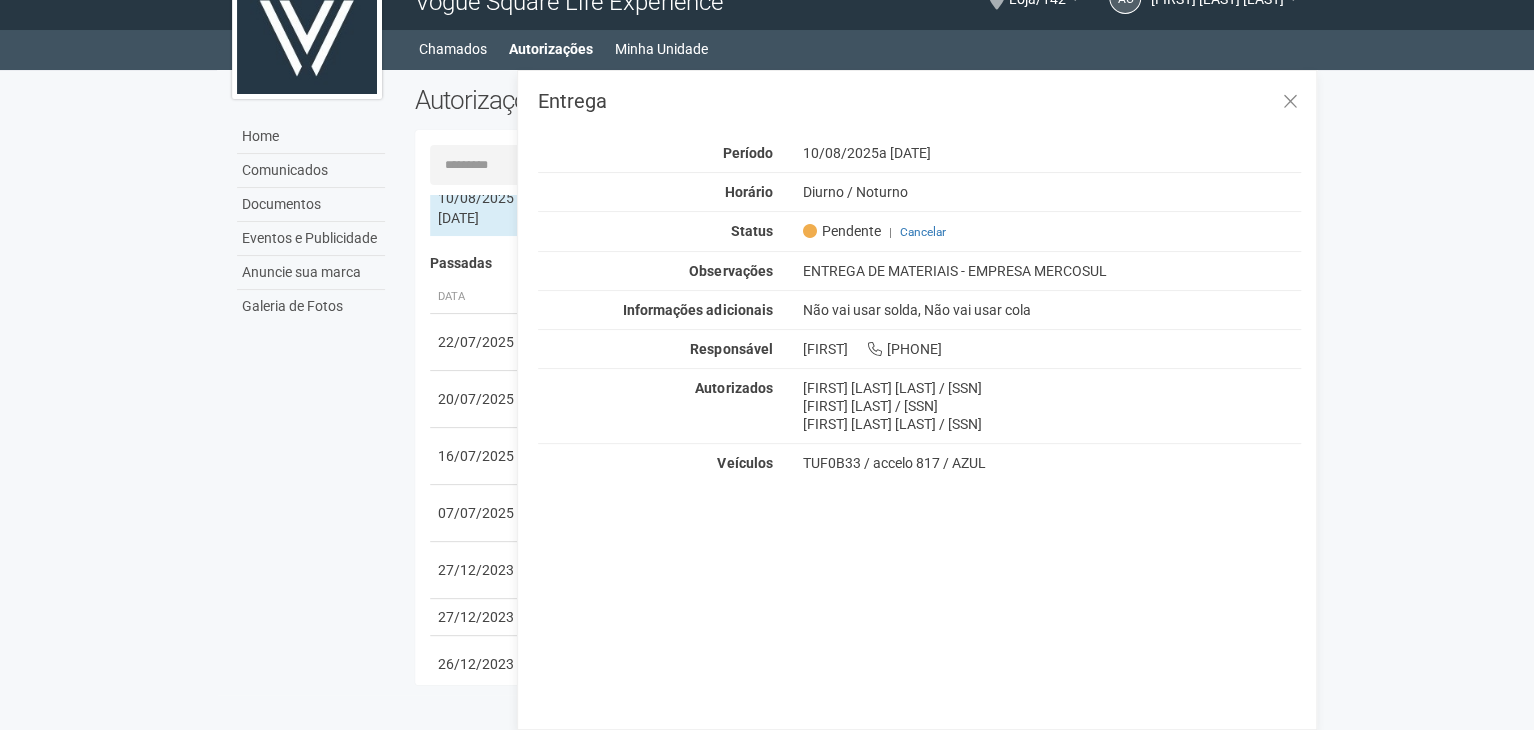 scroll, scrollTop: 0, scrollLeft: 0, axis: both 